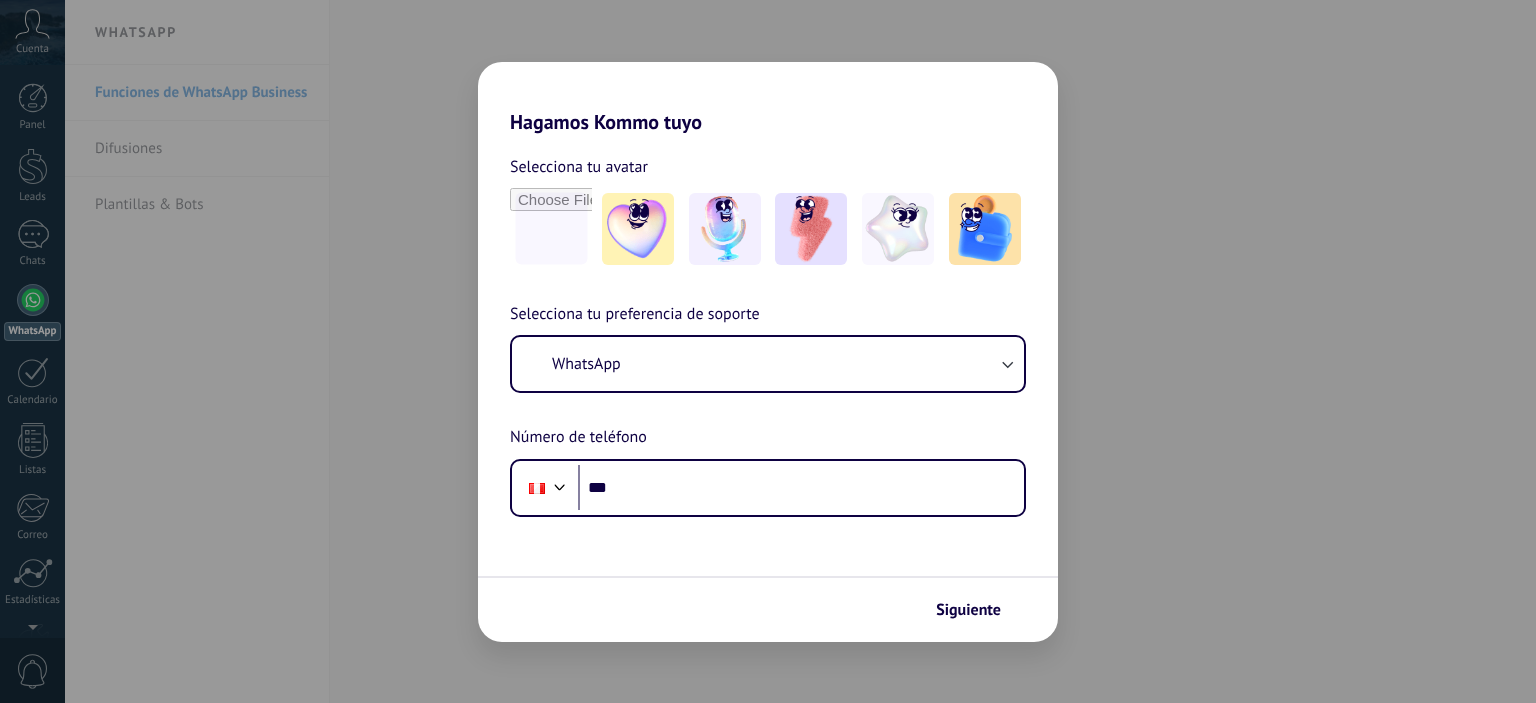 scroll, scrollTop: 0, scrollLeft: 0, axis: both 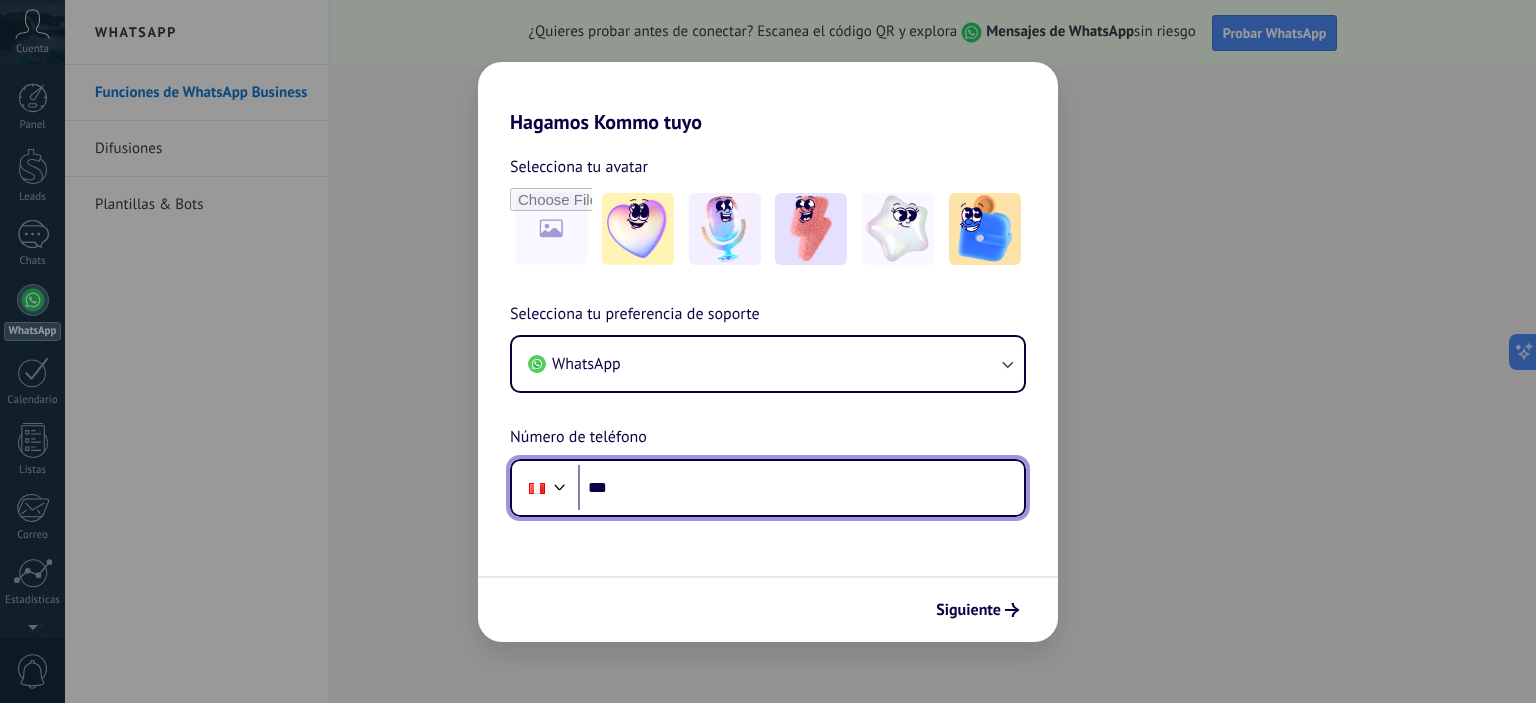 click on "***" at bounding box center (801, 488) 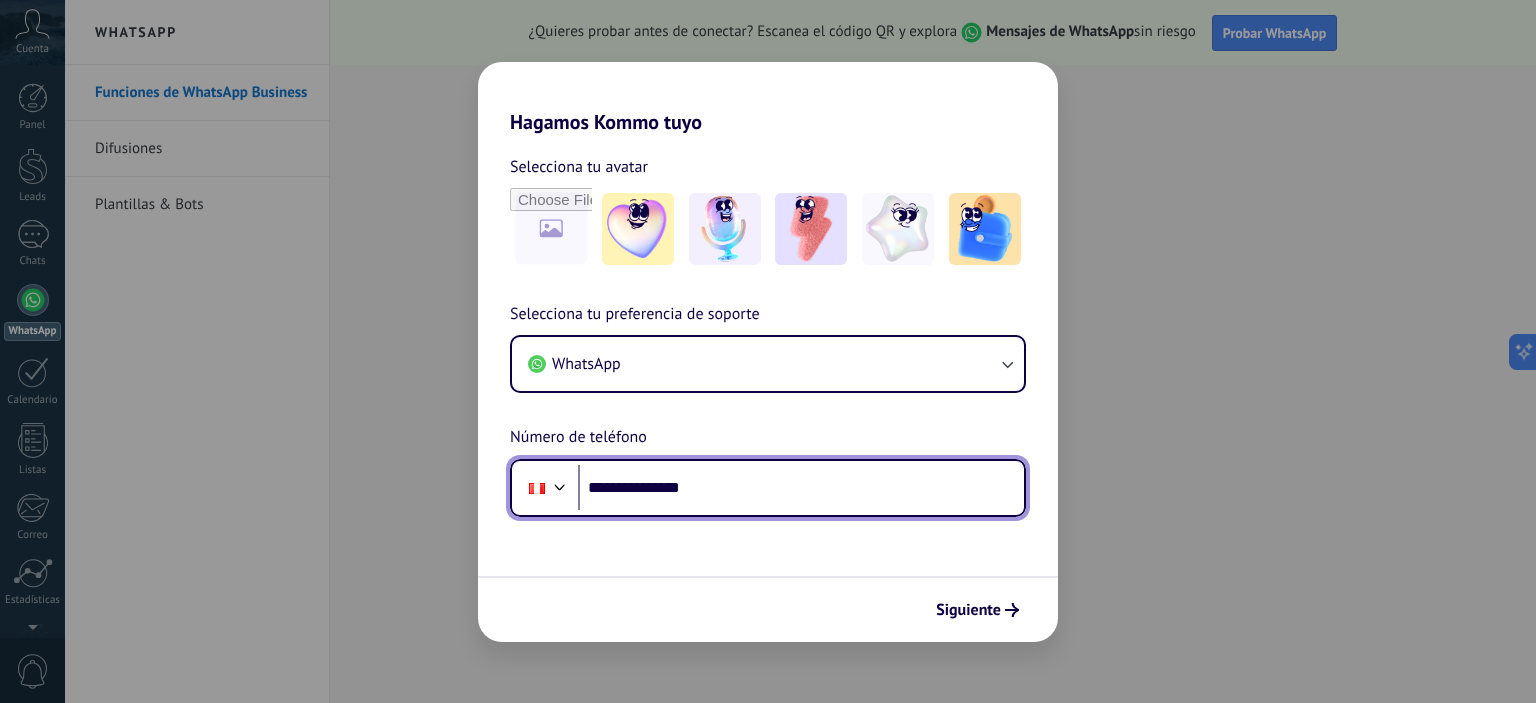 type on "**********" 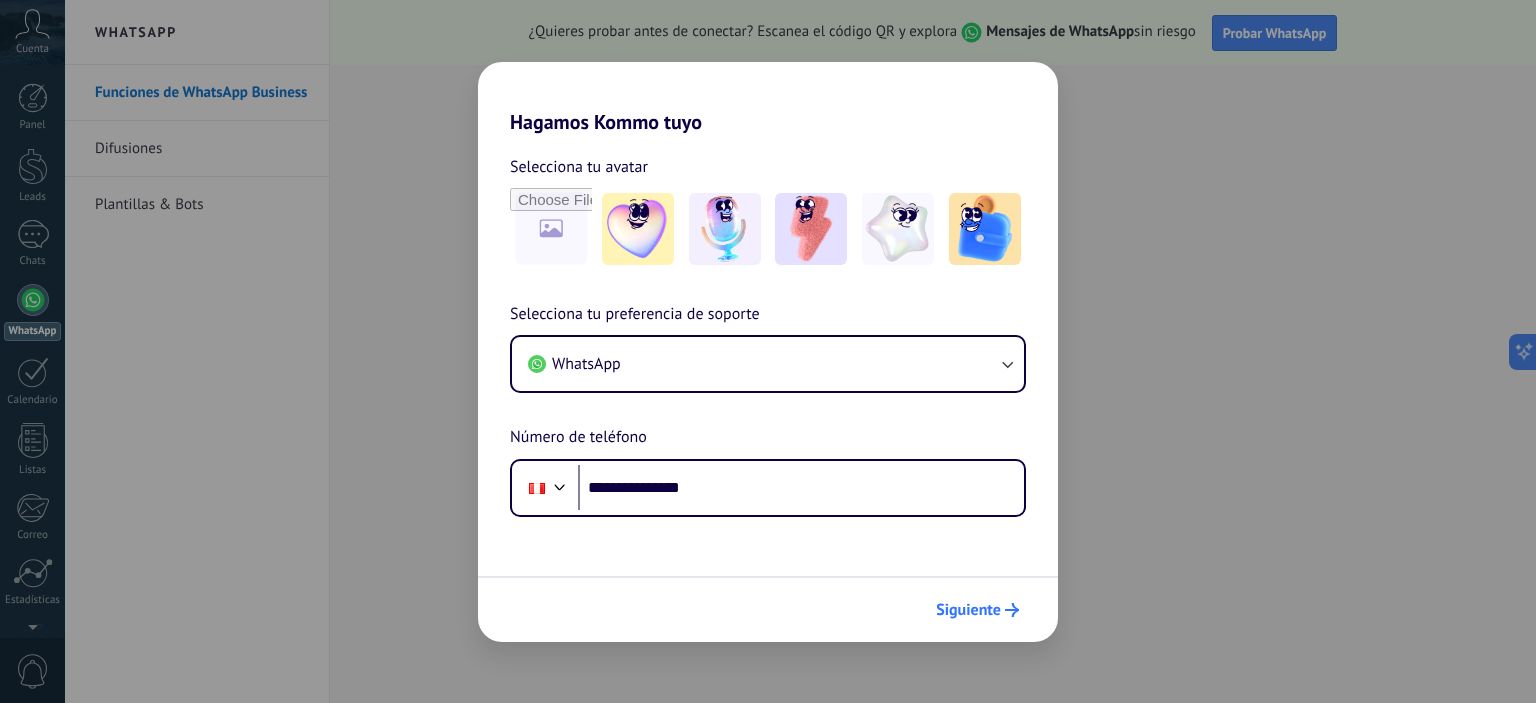 click on "Siguiente" at bounding box center (968, 610) 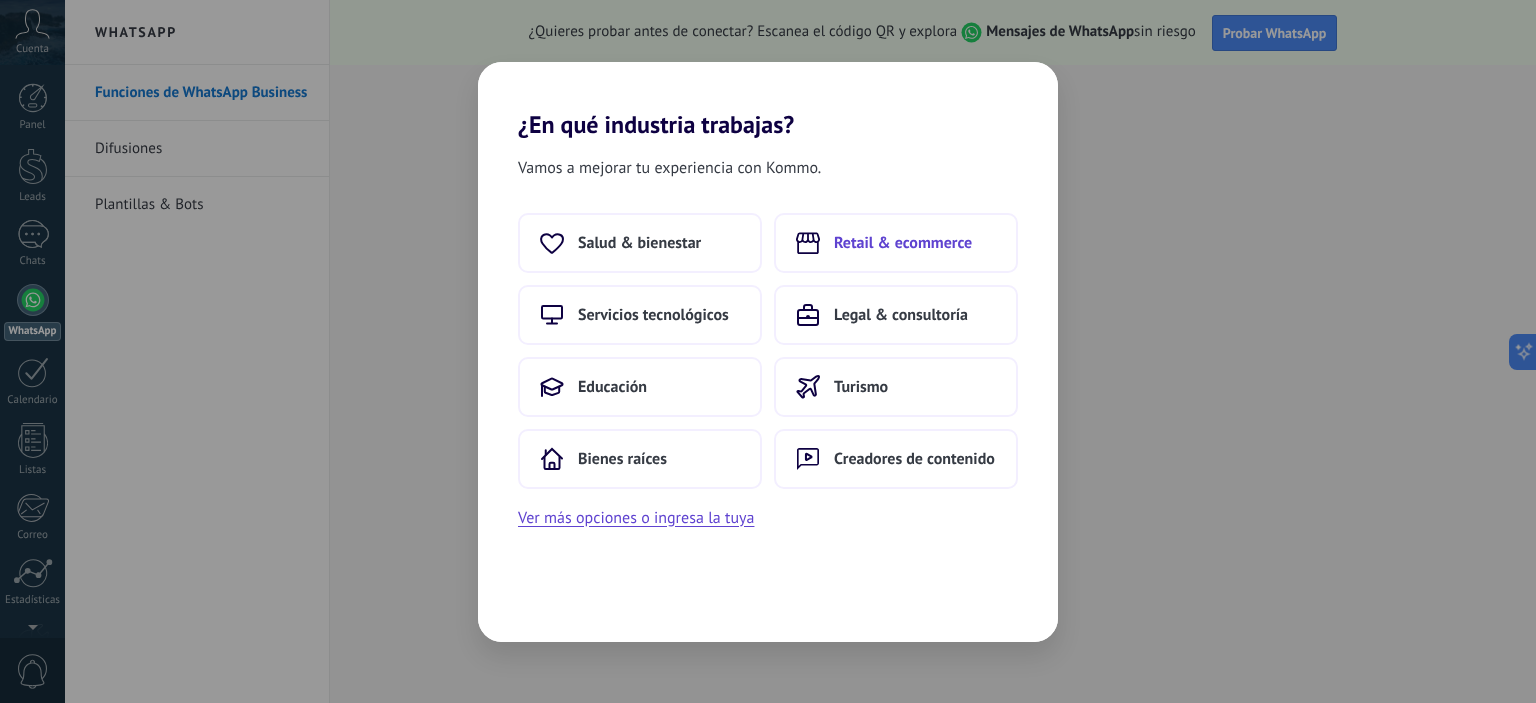 click on "Retail & ecommerce" at bounding box center (896, 243) 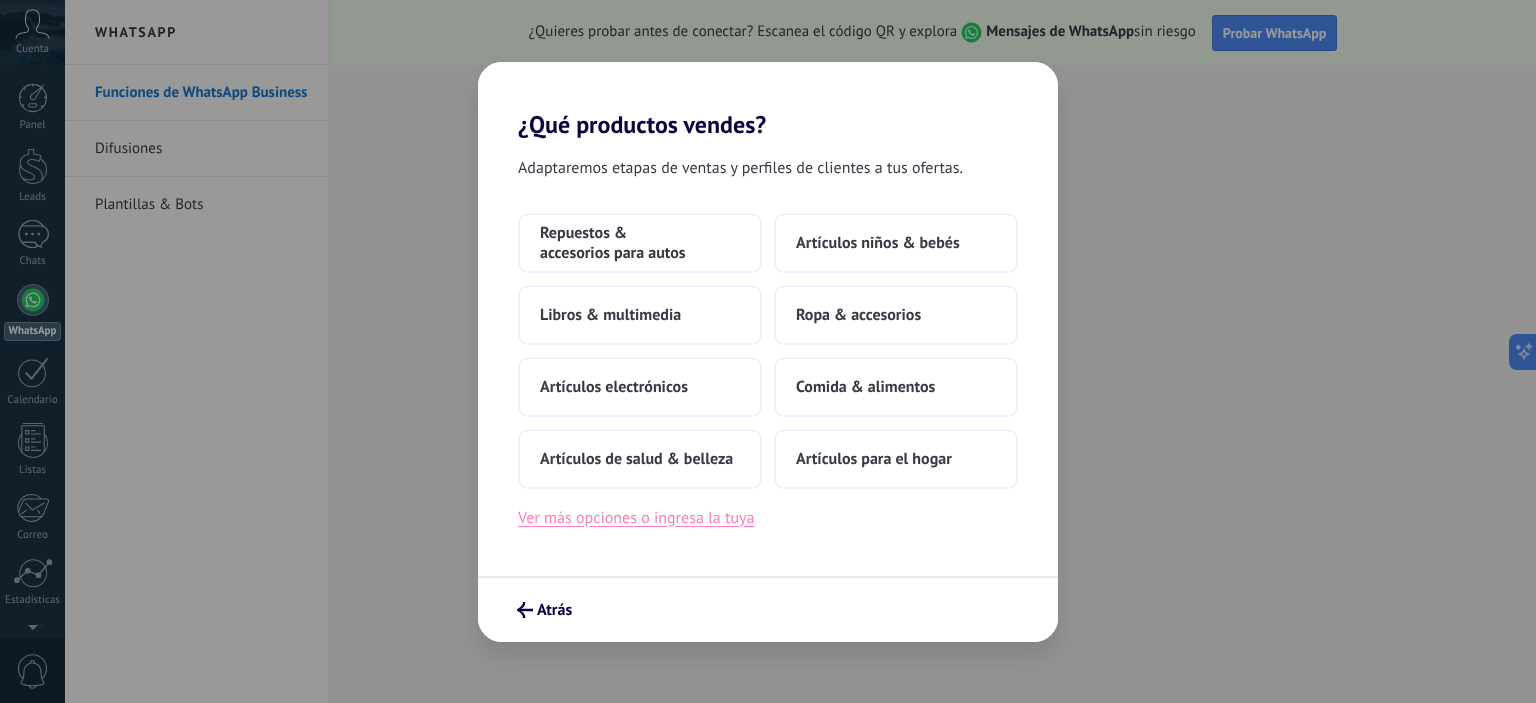 click on "Ver más opciones o ingresa la tuya" at bounding box center [636, 518] 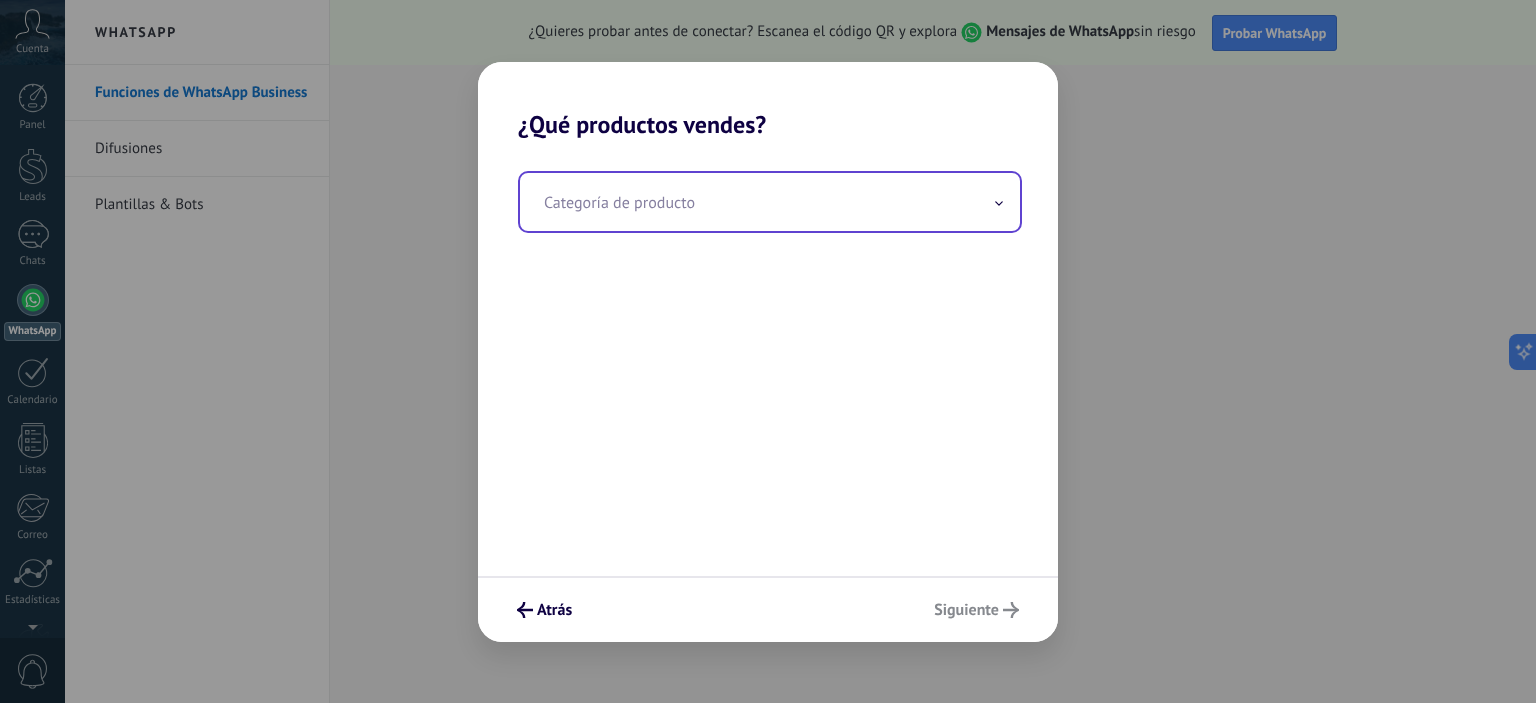 click at bounding box center (770, 202) 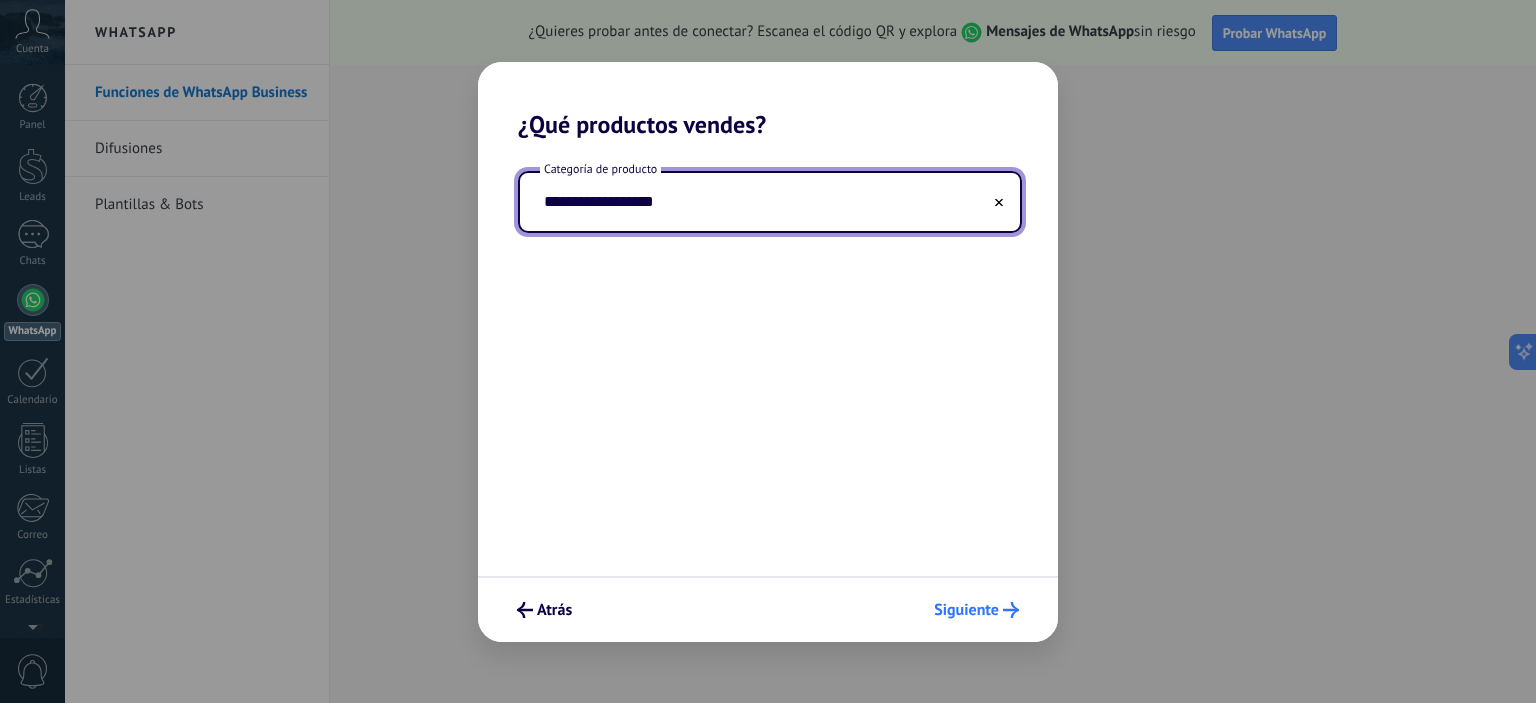 type on "**********" 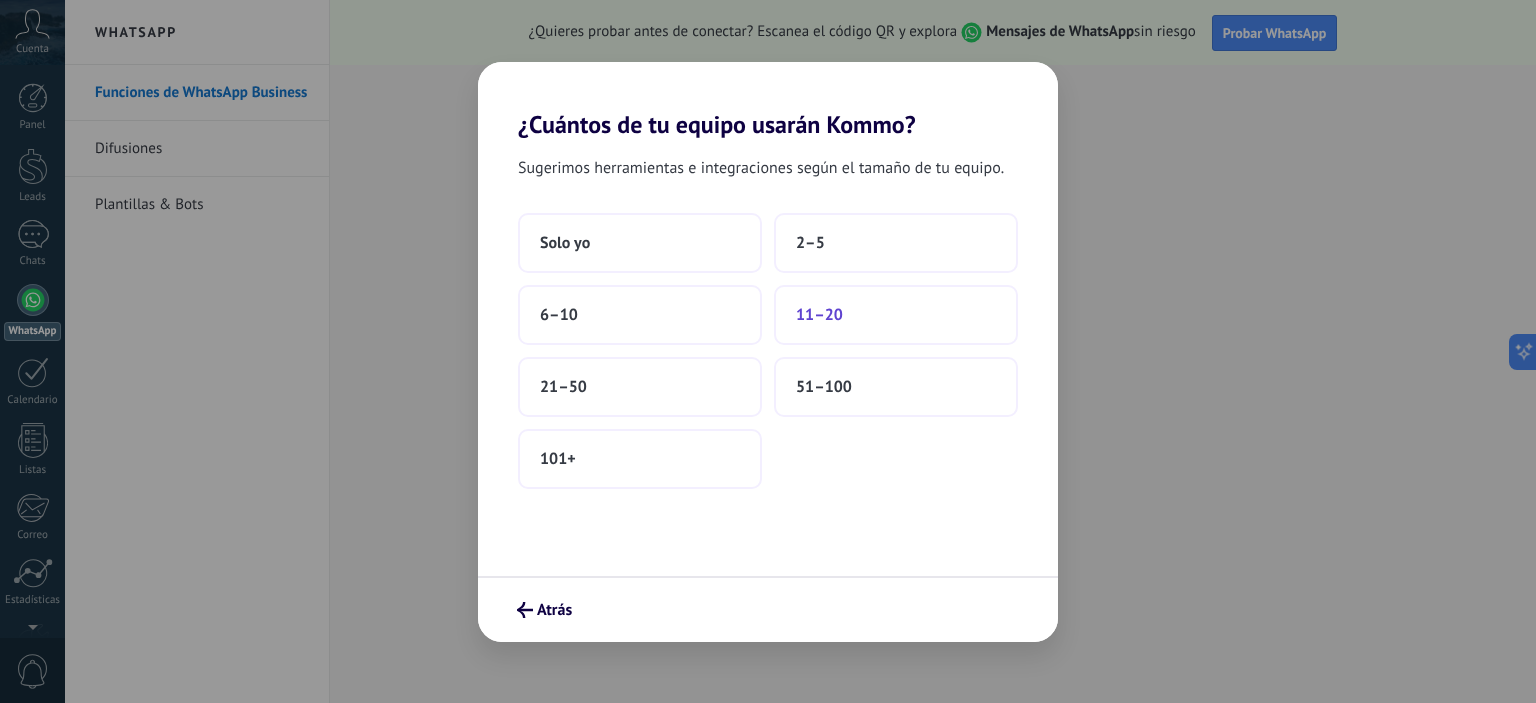 click on "11–20" at bounding box center [565, 243] 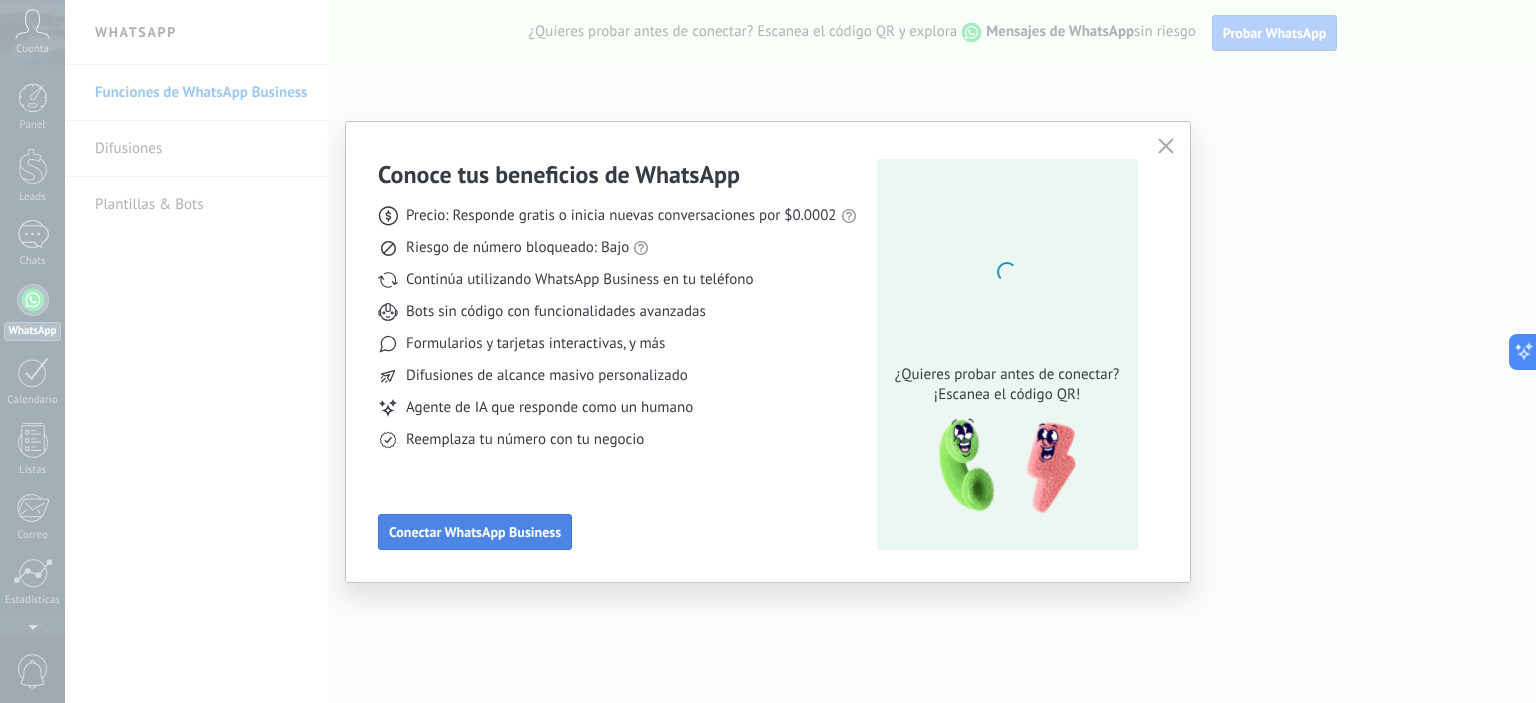 click on "Conectar WhatsApp Business" at bounding box center [475, 532] 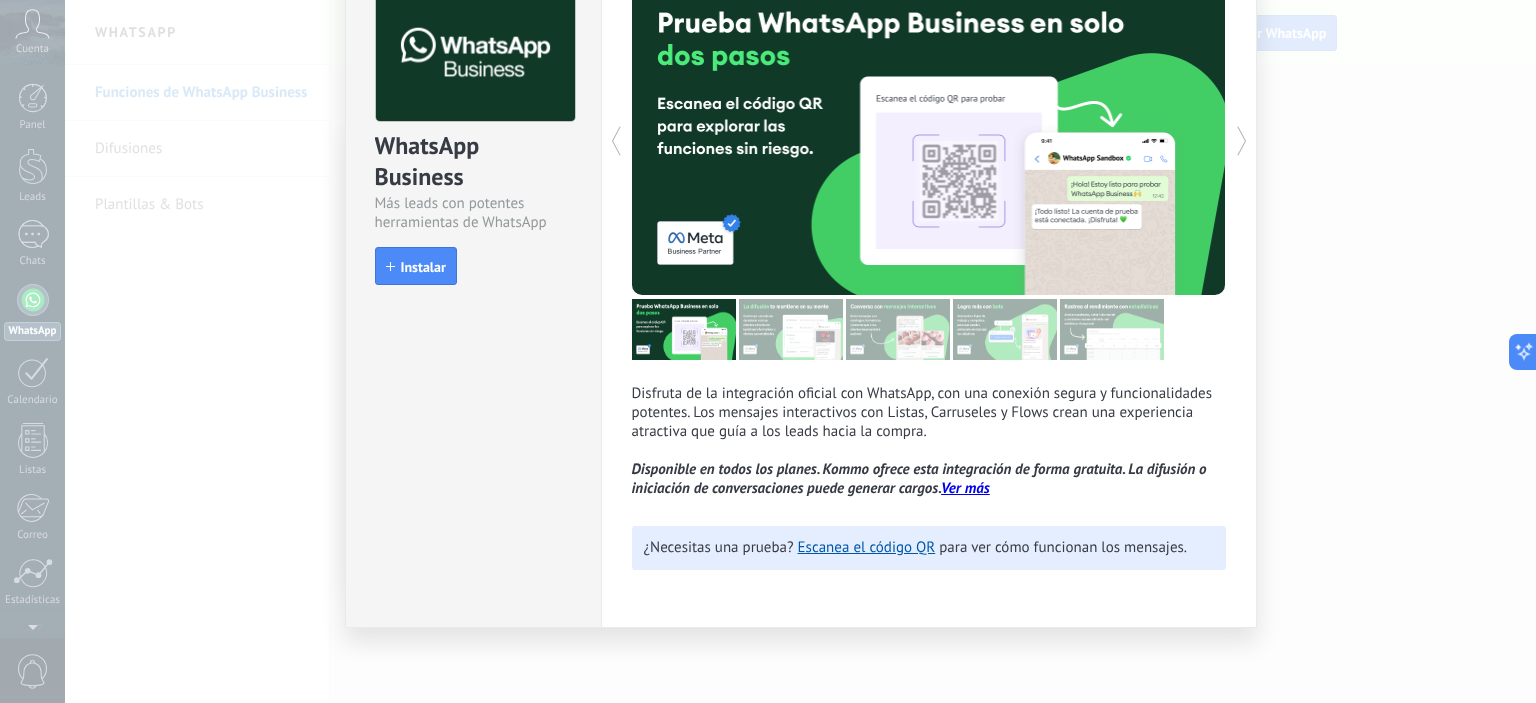 scroll, scrollTop: 0, scrollLeft: 0, axis: both 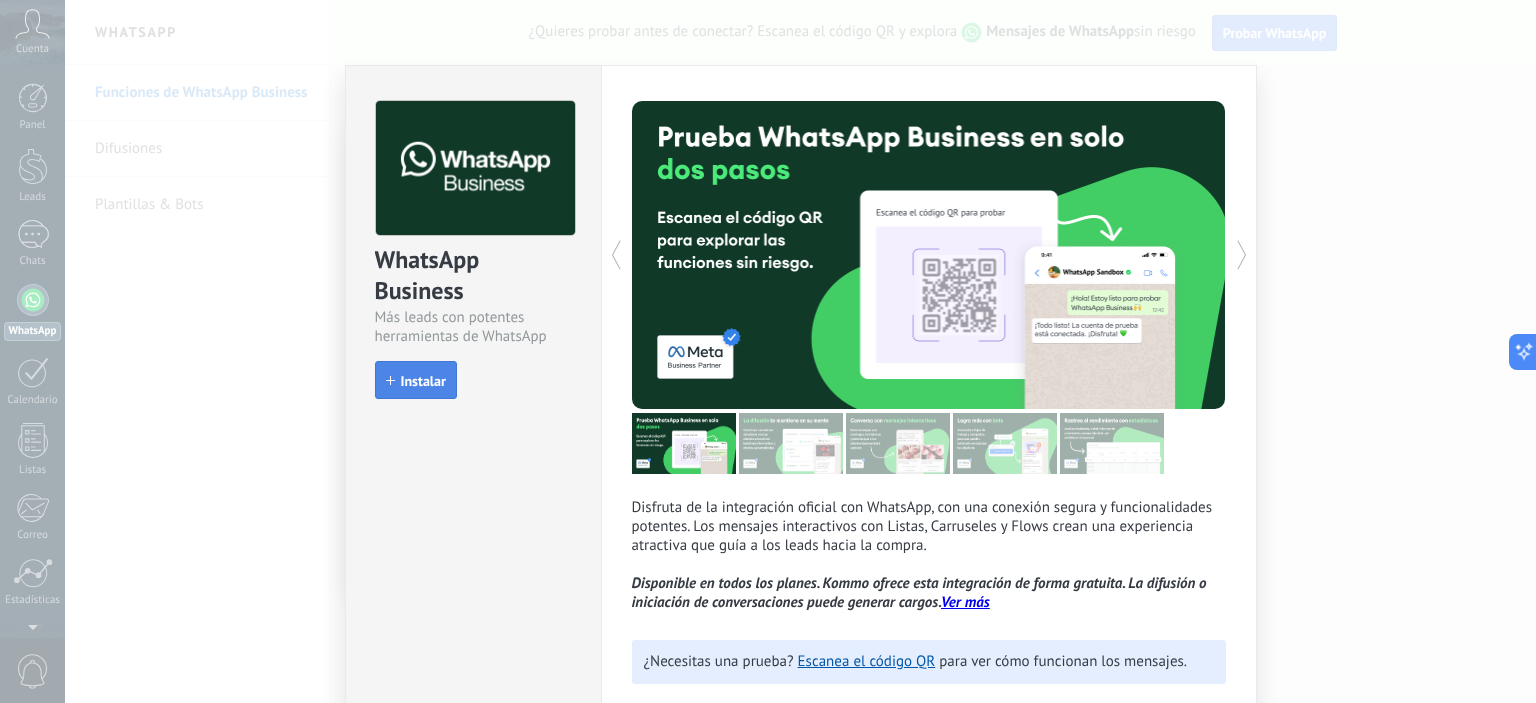click on "Instalar" at bounding box center [423, 381] 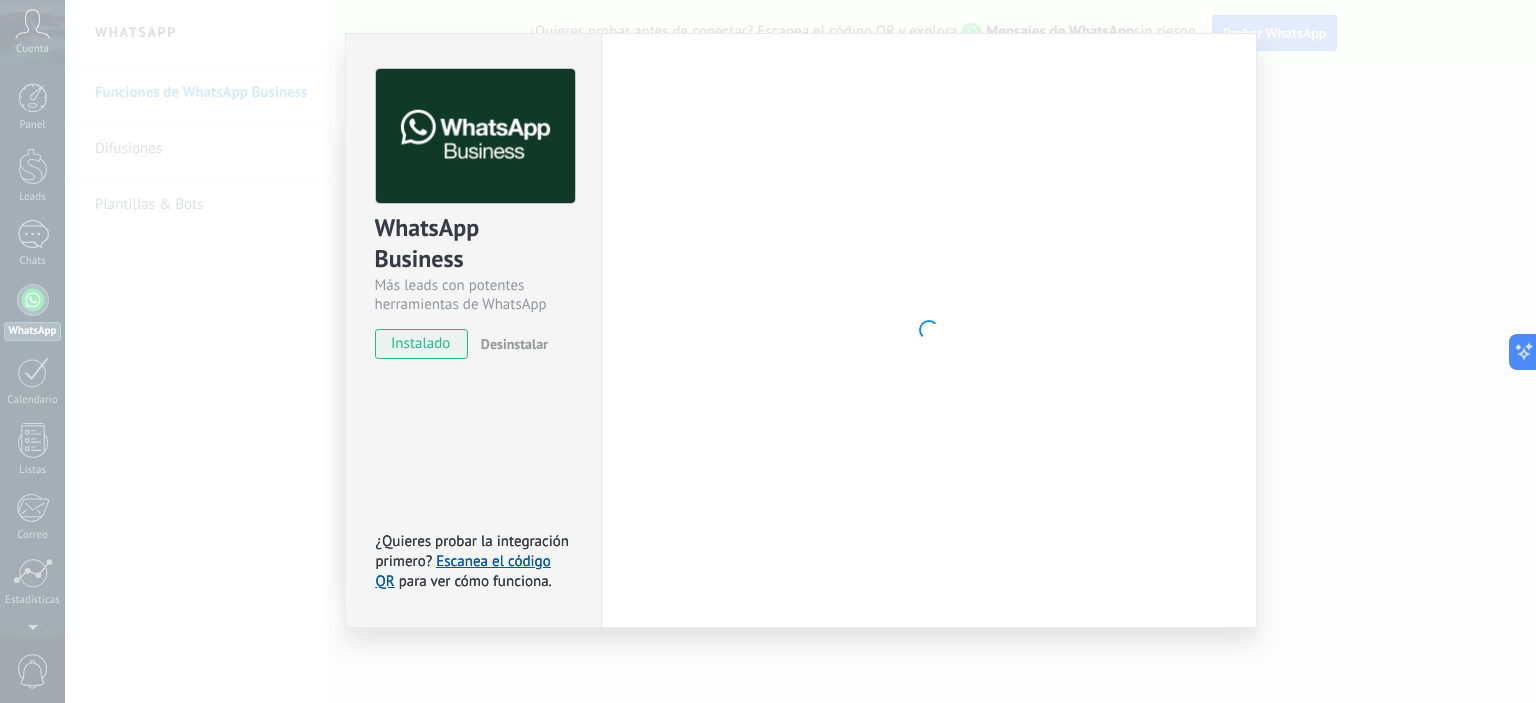 scroll, scrollTop: 114, scrollLeft: 0, axis: vertical 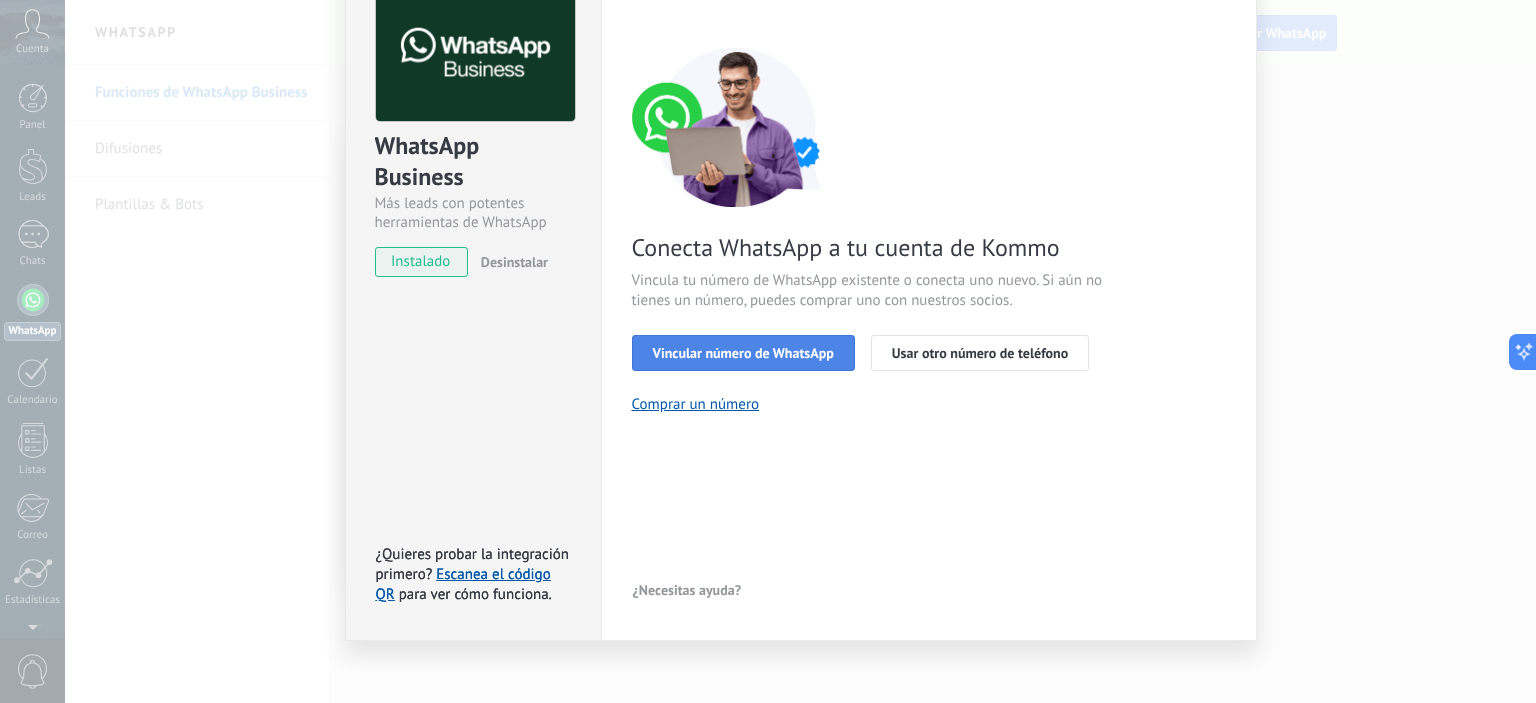 click on "Vincular número de WhatsApp" at bounding box center (743, 353) 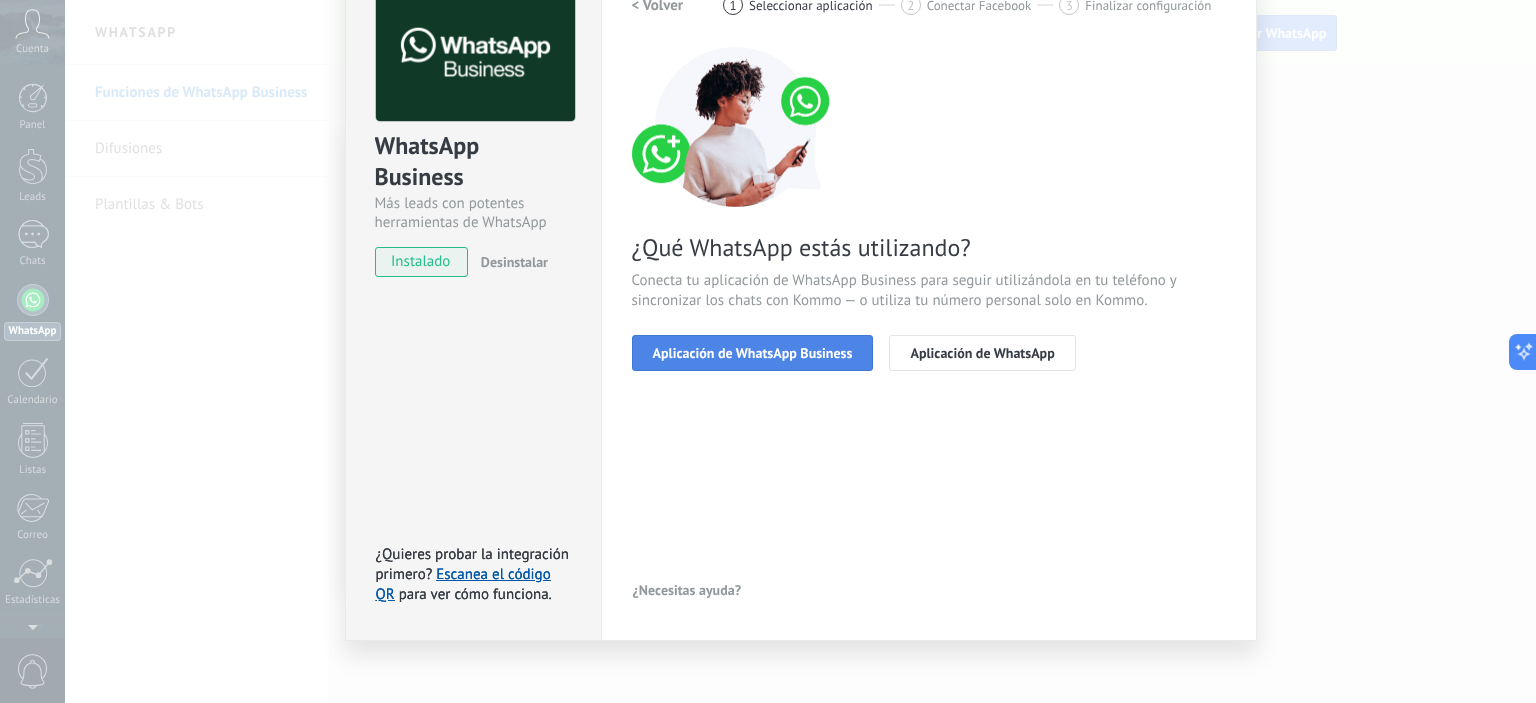 click on "Aplicación de WhatsApp Business" at bounding box center (753, 353) 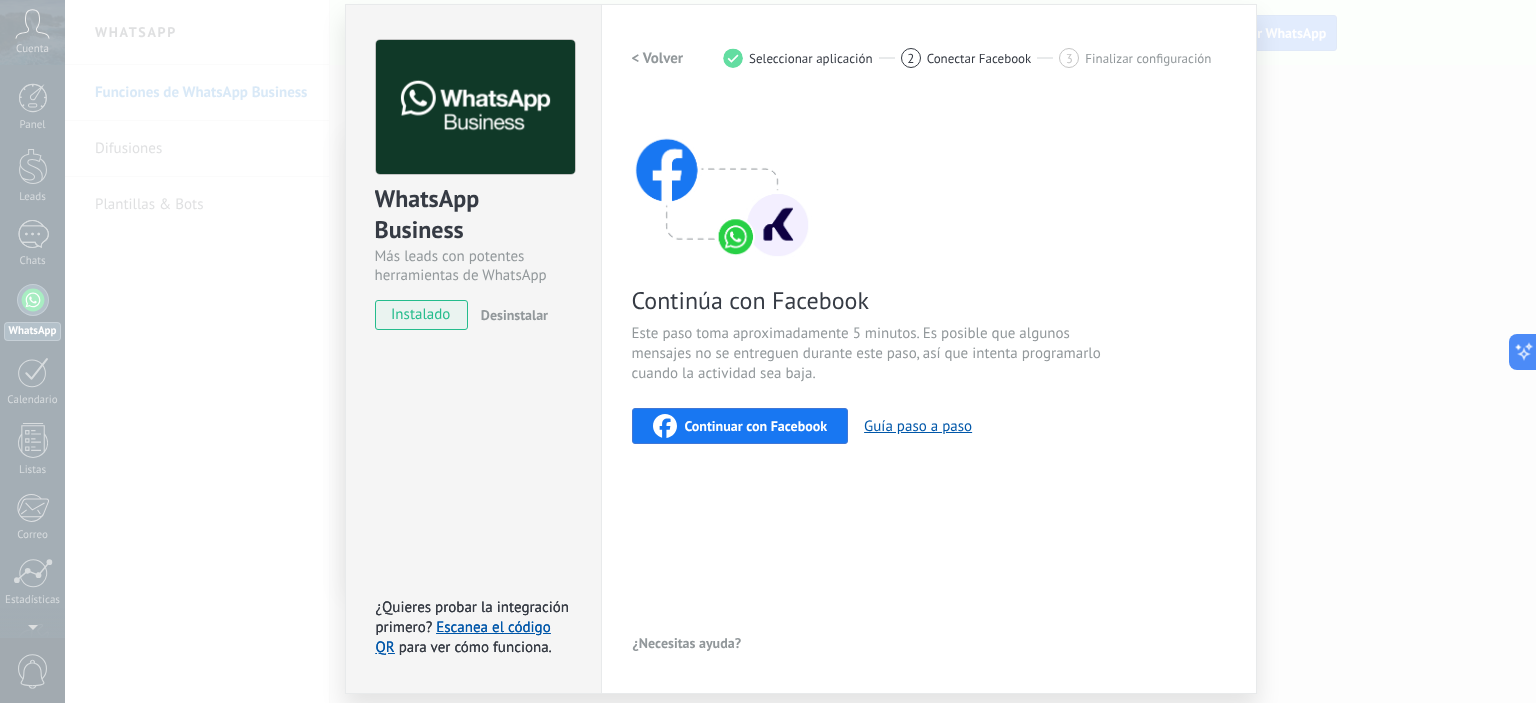 scroll, scrollTop: 14, scrollLeft: 0, axis: vertical 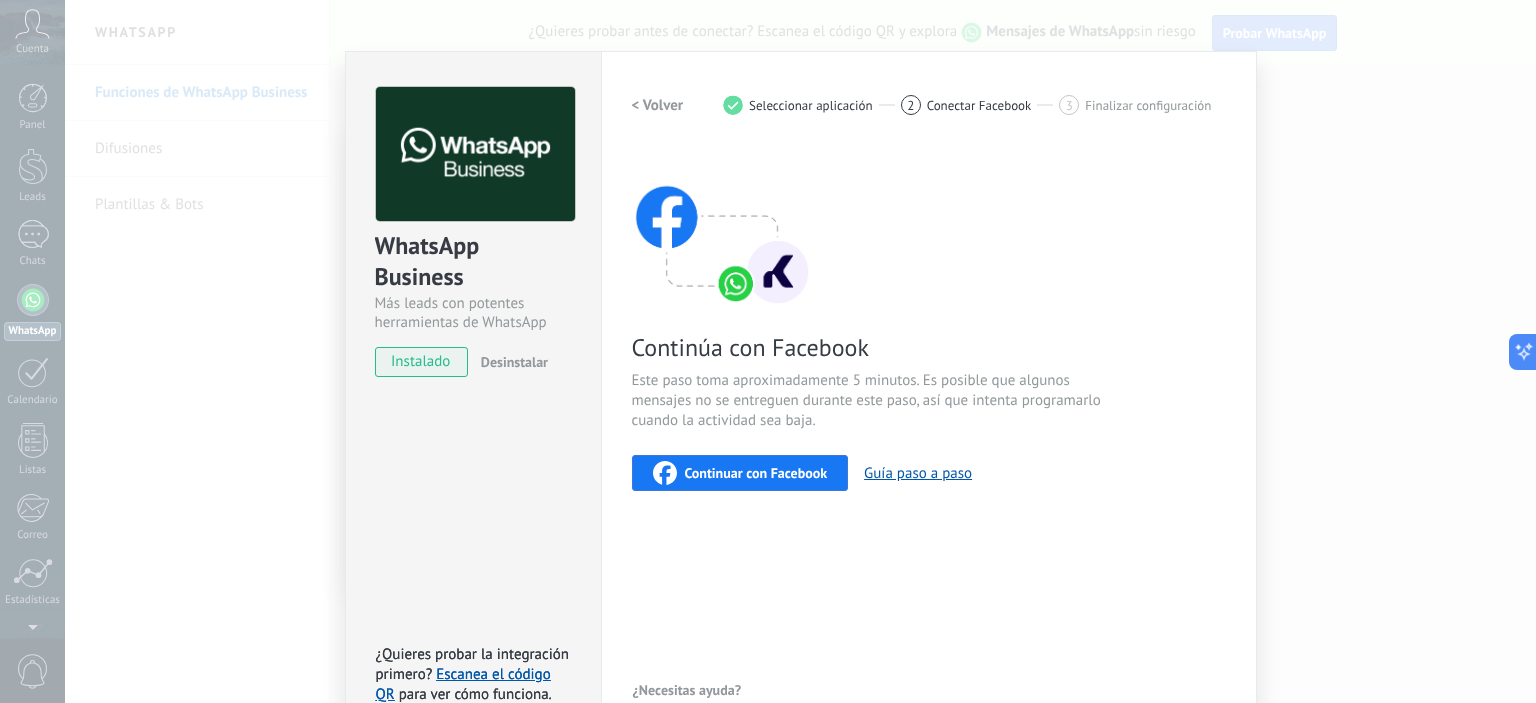 click on "Continuar con Facebook" at bounding box center [756, 473] 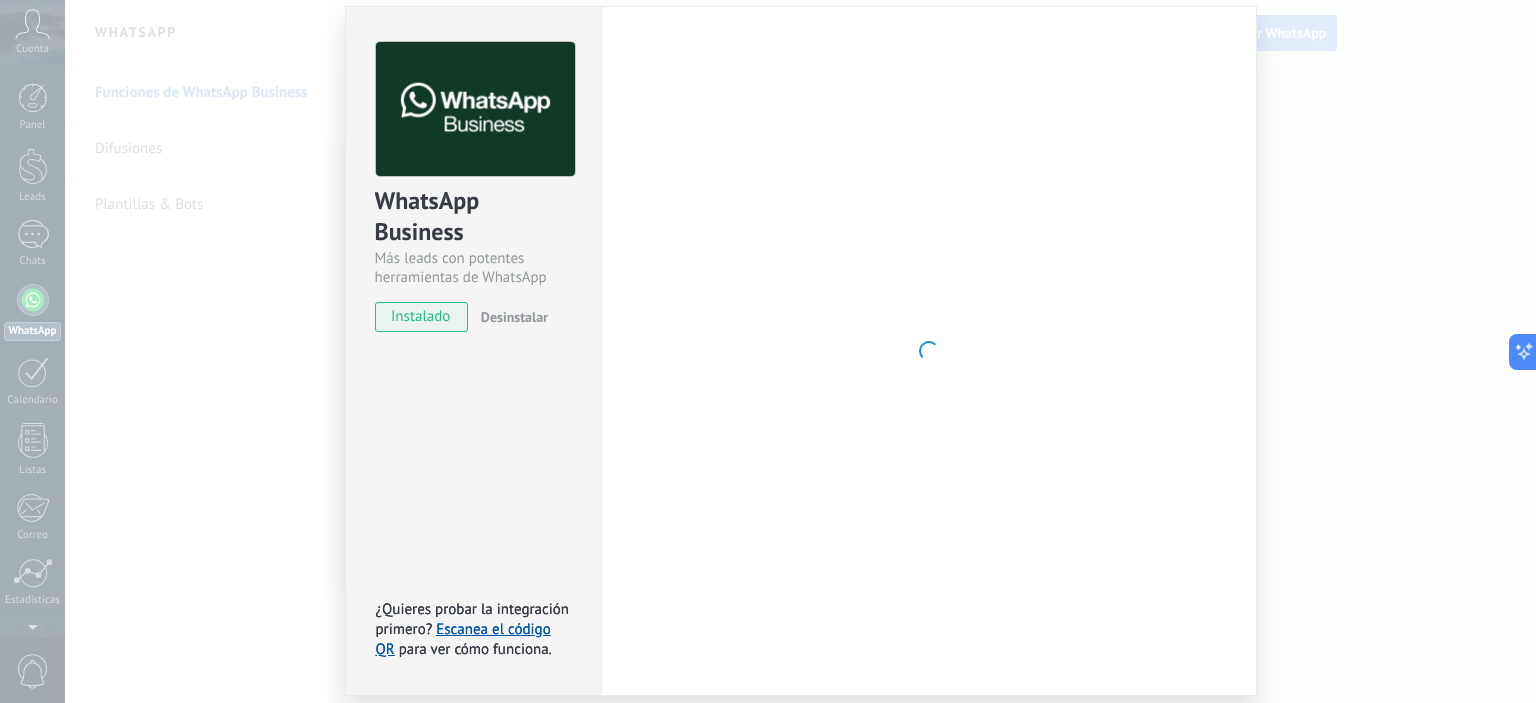 scroll, scrollTop: 126, scrollLeft: 0, axis: vertical 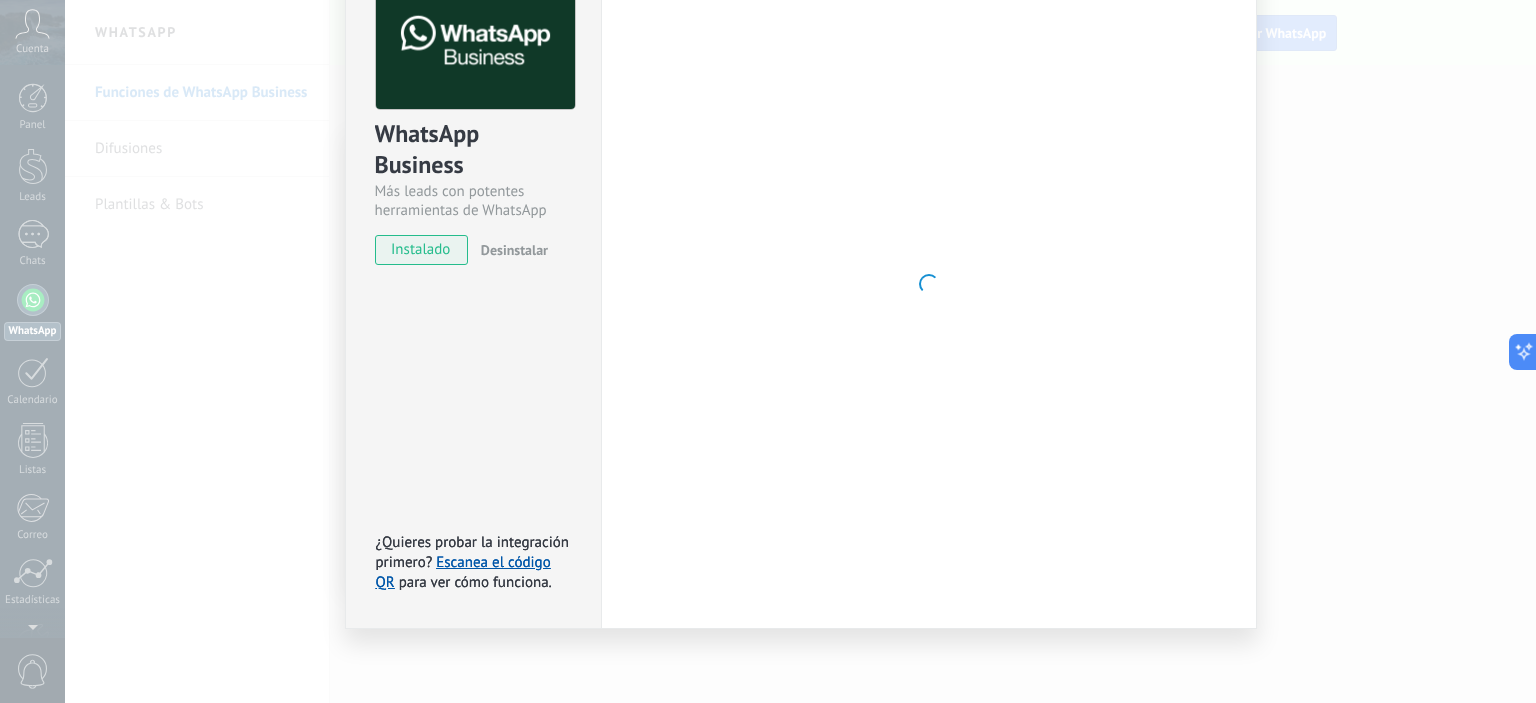 click on ".abccls-1,.abccls-2{fill-rule:evenodd}.abccls-2{fill:#fff} .abfcls-1{fill:none}.abfcls-2{fill:#fff} .abncls-1{isolation:isolate}.abncls-2{opacity:.06}.abncls-2,.abncls-3,.abncls-6{mix-blend-mode:multiply}.abncls-3{opacity:.15}.abncls-4,.abncls-8{fill:#fff}.abncls-5{fill:url(#abnlinear-gradient)}.abncls-6{opacity:.04}.abncls-7{fill:url(#abnlinear-gradient-2)}.abncls-8{fill-rule:evenodd} .abqst0{fill:#ffa200} .abwcls-1{fill:#252525} .cls-1{isolation:isolate} .acicls-1{fill:none} .aclcls-1{fill:#232323} .acnst0{display:none} .addcls-1,.addcls-2{fill:none;stroke-miterlimit:10}.addcls-1{stroke:#dfe0e5}.addcls-2{stroke:#a1a7ab} .adecls-1,.adecls-2{fill:none;stroke-miterlimit:10}.adecls-1{stroke:#dfe0e5}.adecls-2{stroke:#a1a7ab} .adqcls-1{fill:#8591a5;fill-rule:evenodd} .aeccls-1{fill:#5c9f37} .aeecls-1{fill:#f86161} .aejcls-1{fill:#8591a5;fill-rule:evenodd} .aekcls-1{fill-rule:evenodd} .aelcls-1{fill-rule:evenodd;fill:currentColor} .aemcls-1{fill-rule:evenodd;fill:currentColor} .aencls-2{fill:#f86161;opacity:.3}" at bounding box center (768, 351) 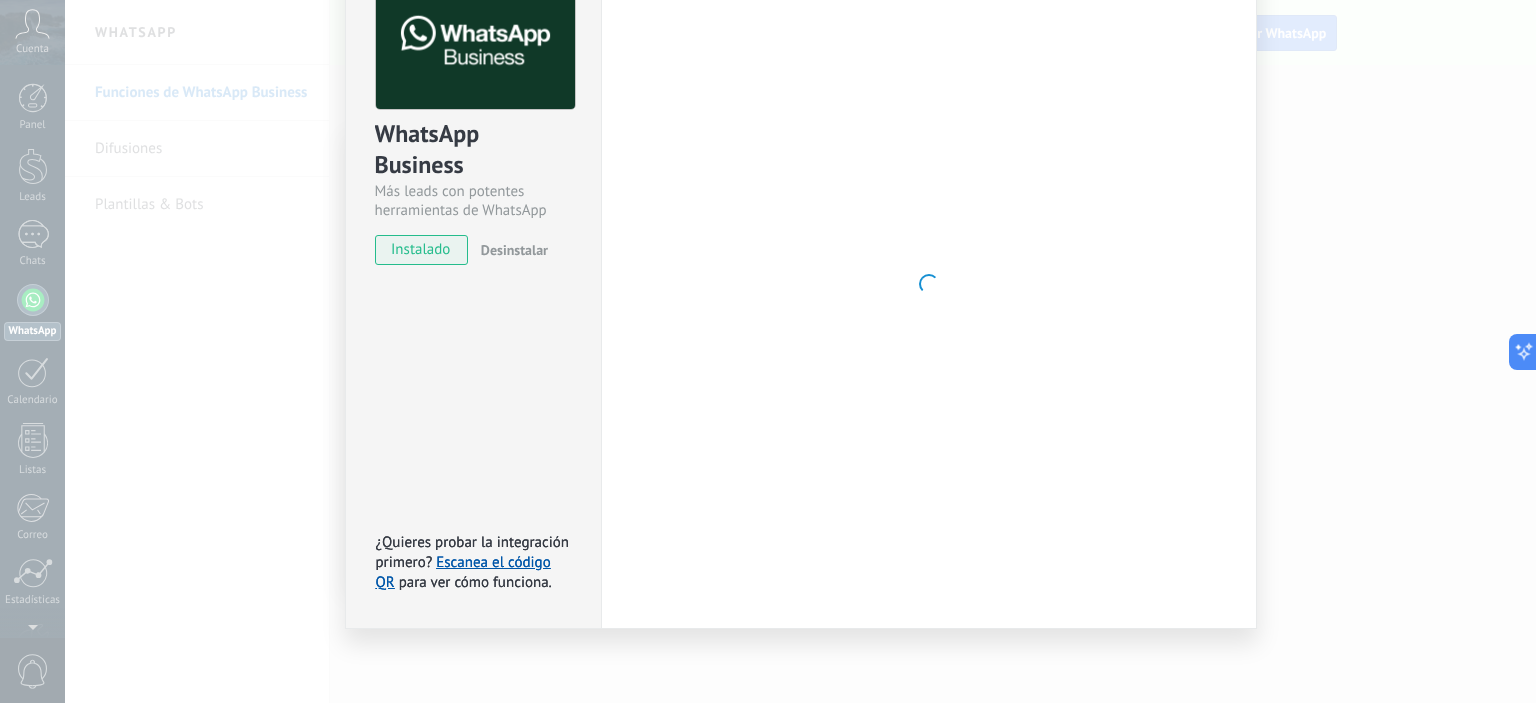 drag, startPoint x: 813, startPoint y: 376, endPoint x: 1026, endPoint y: 371, distance: 213.05867 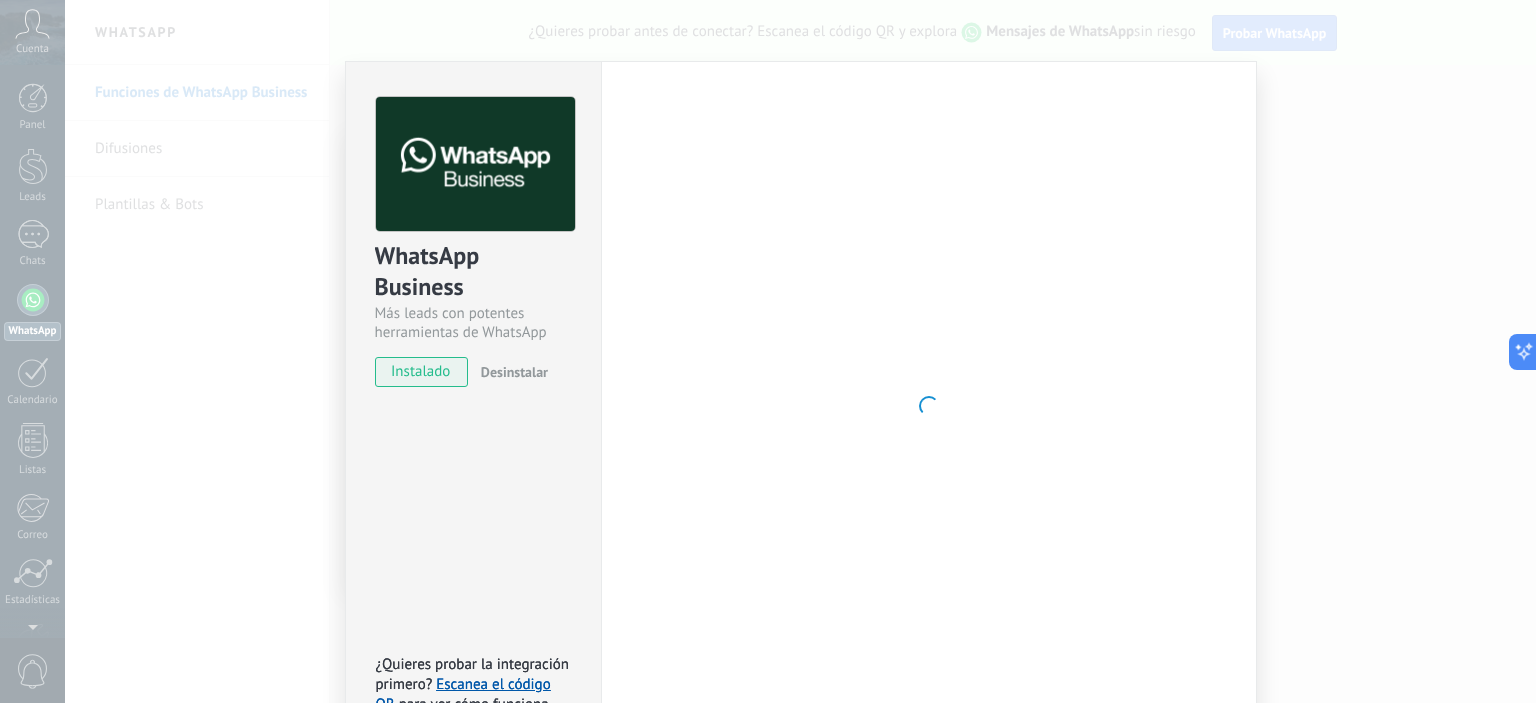 scroll, scrollTop: 0, scrollLeft: 0, axis: both 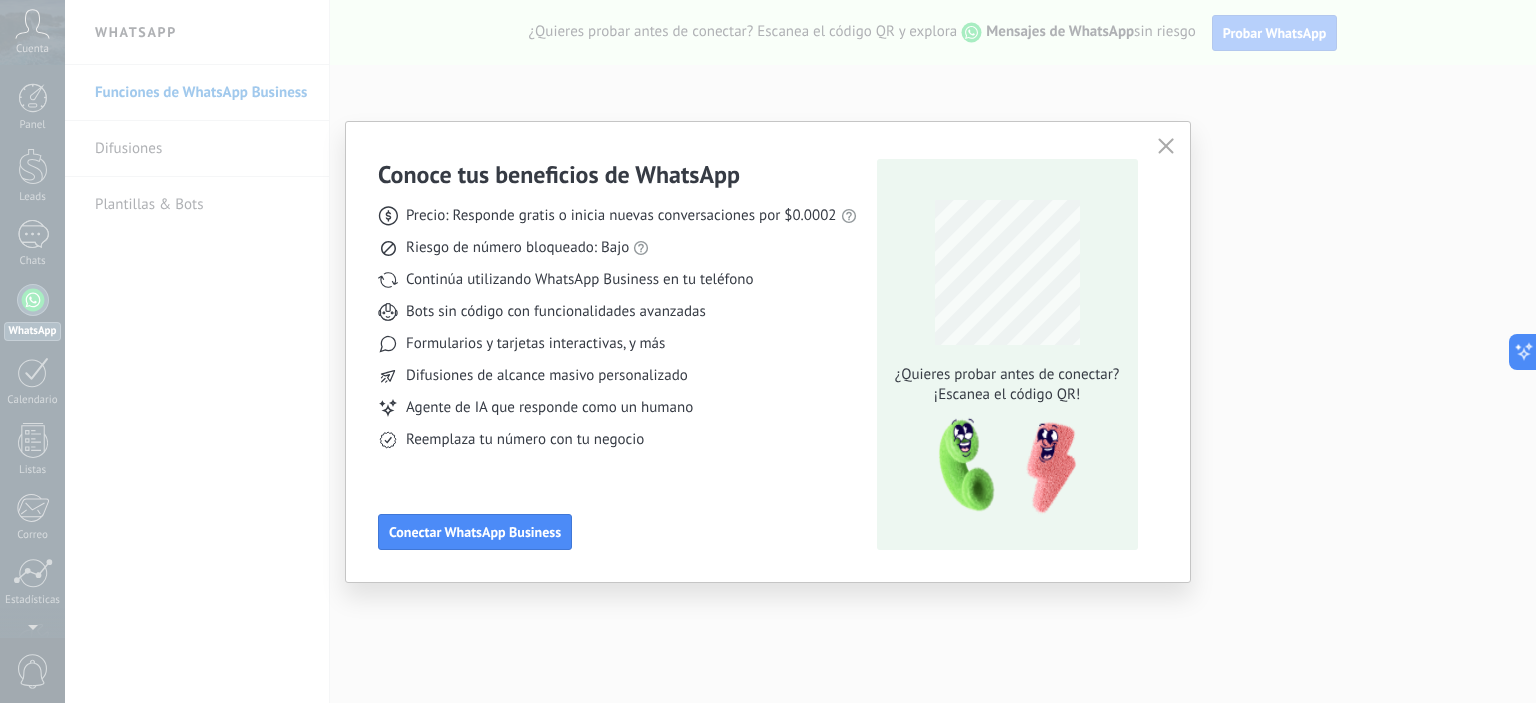 click at bounding box center (1166, 147) 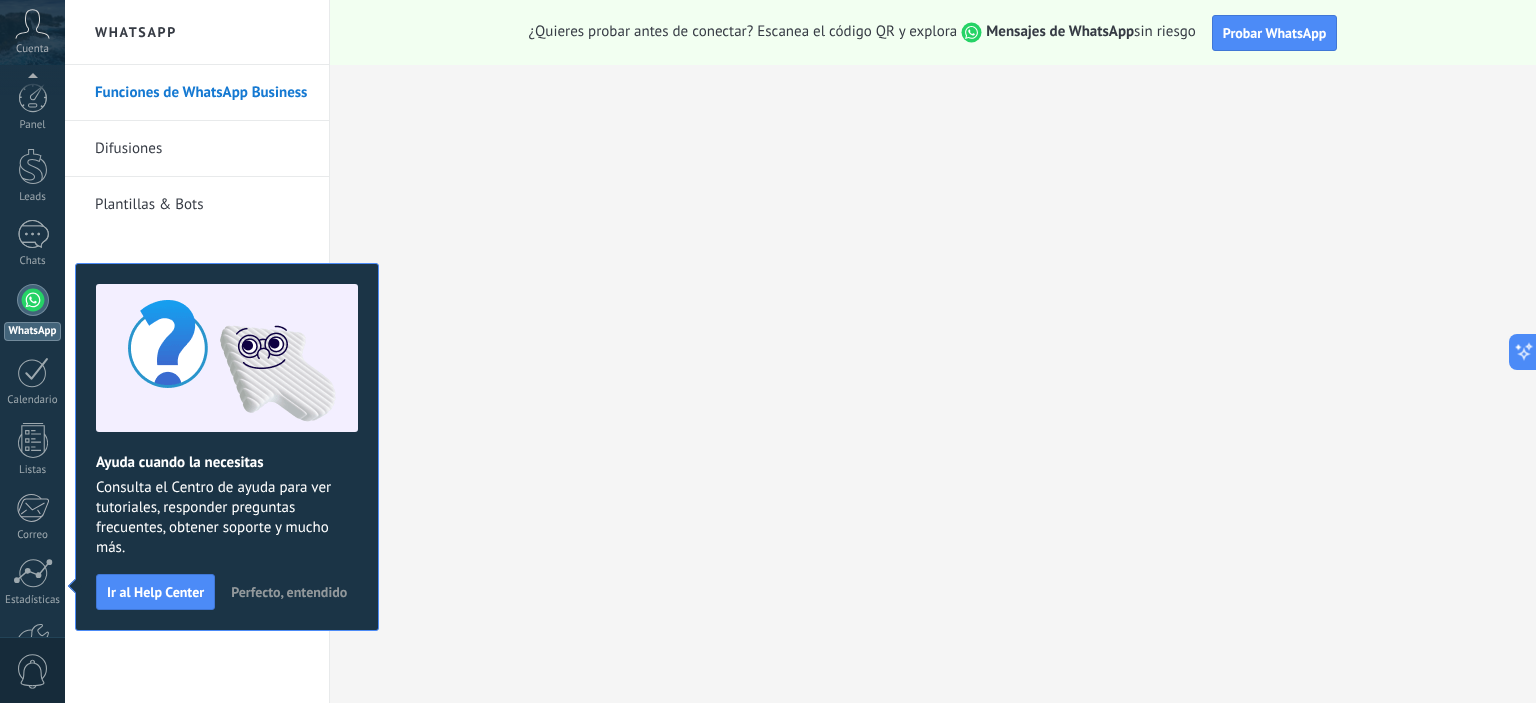 scroll, scrollTop: 128, scrollLeft: 0, axis: vertical 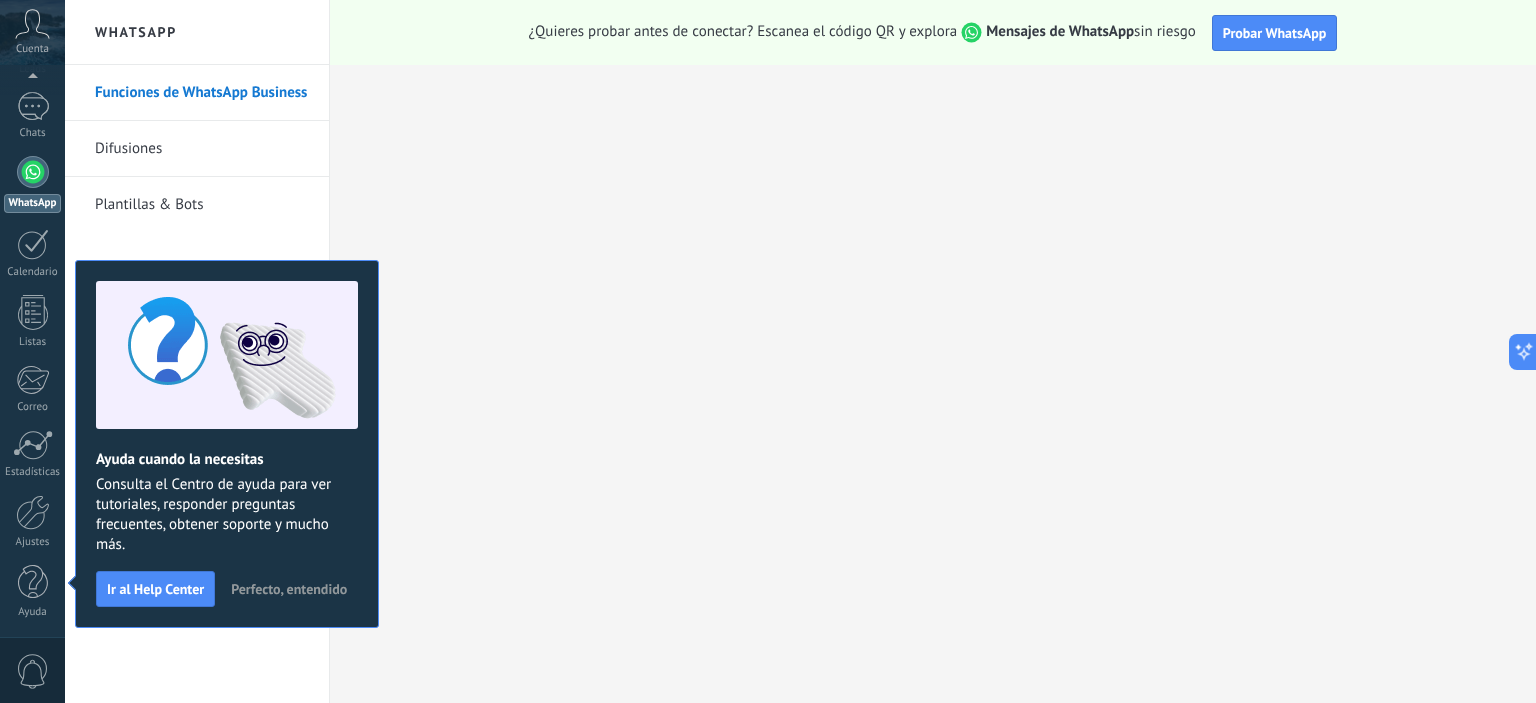 click at bounding box center (33, 172) 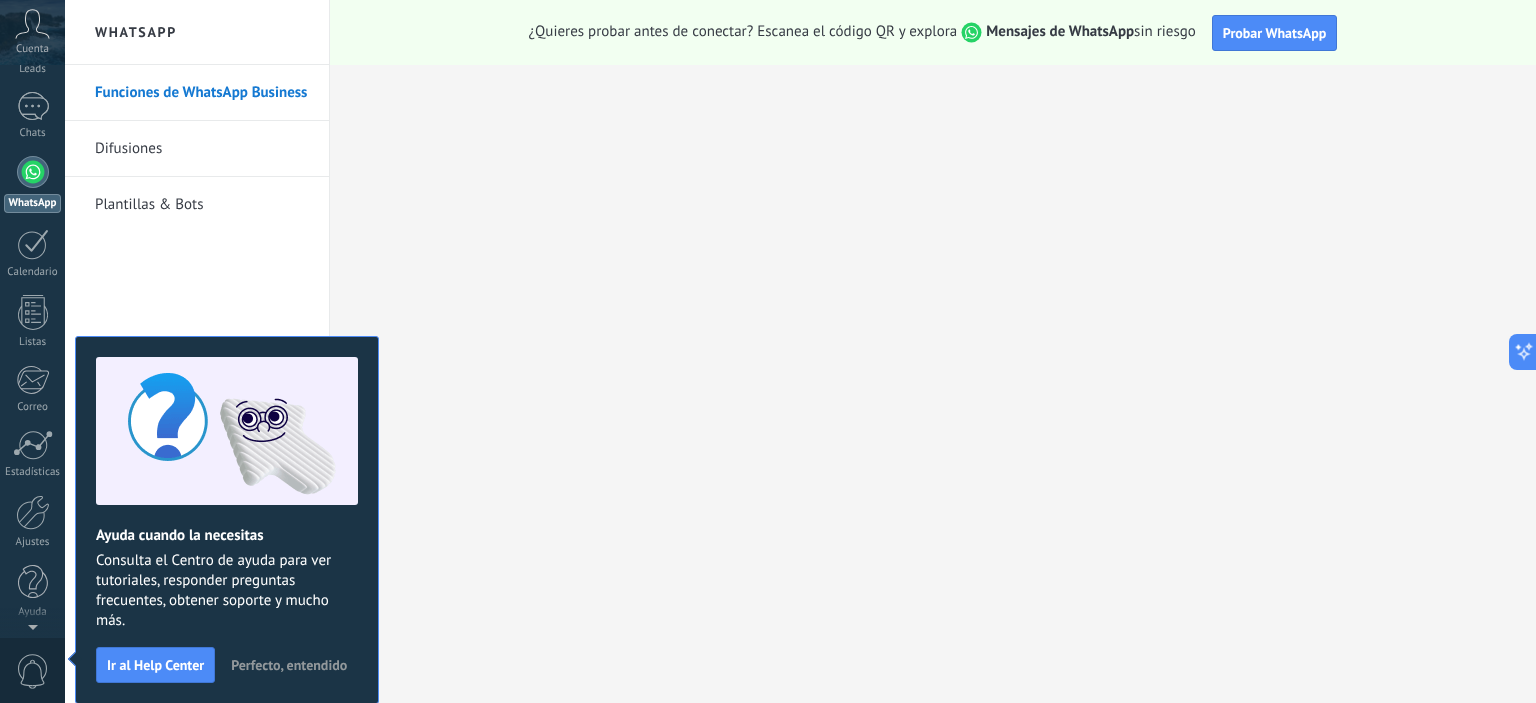 scroll, scrollTop: 0, scrollLeft: 0, axis: both 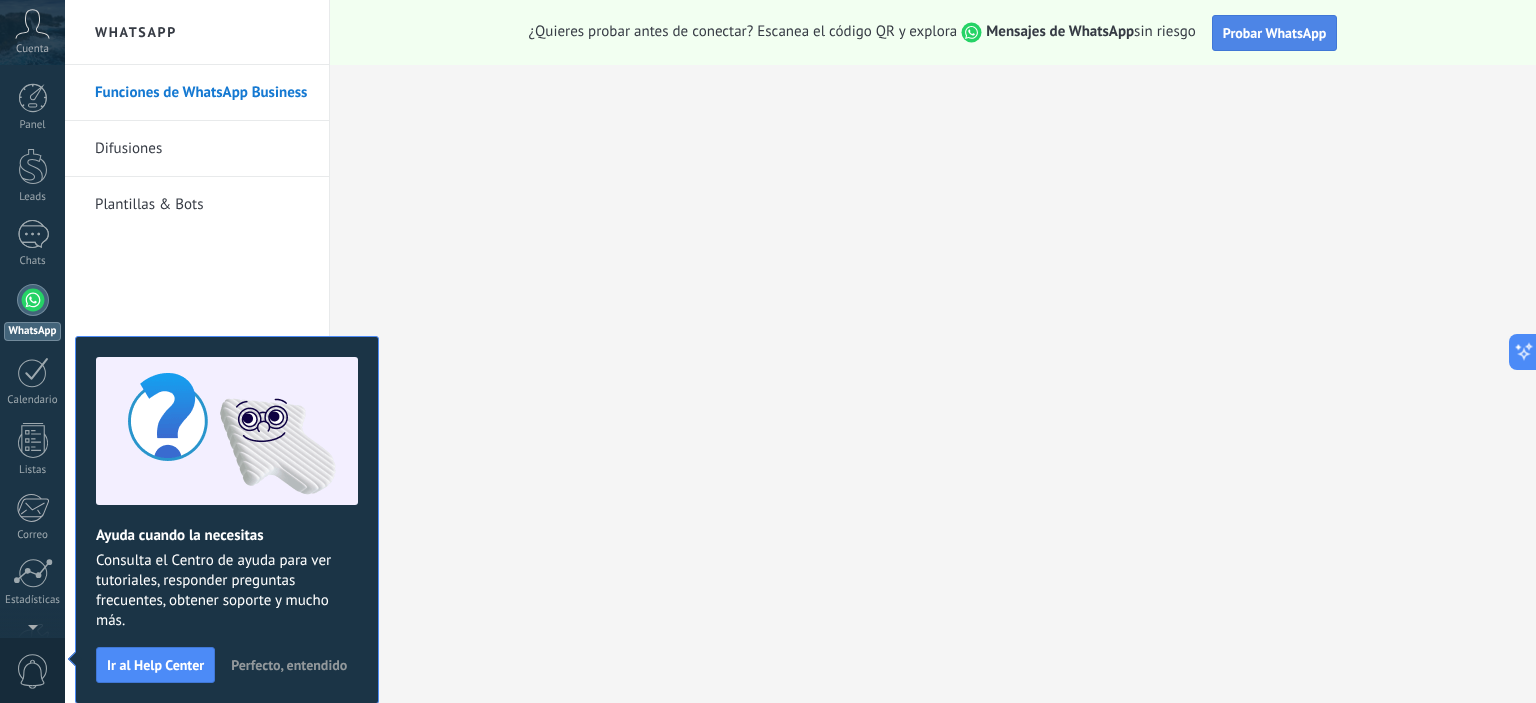 click on "Probar WhatsApp" at bounding box center (1275, 33) 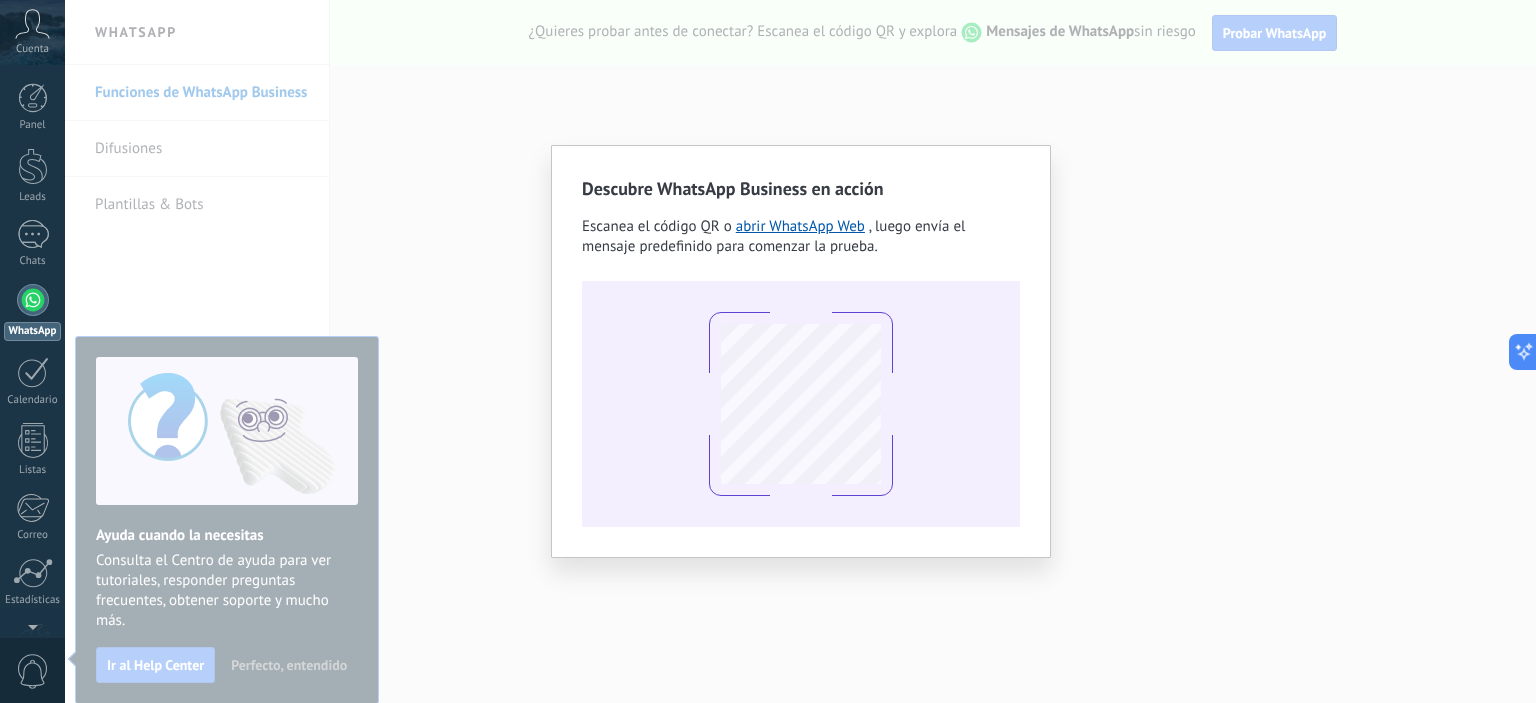 type 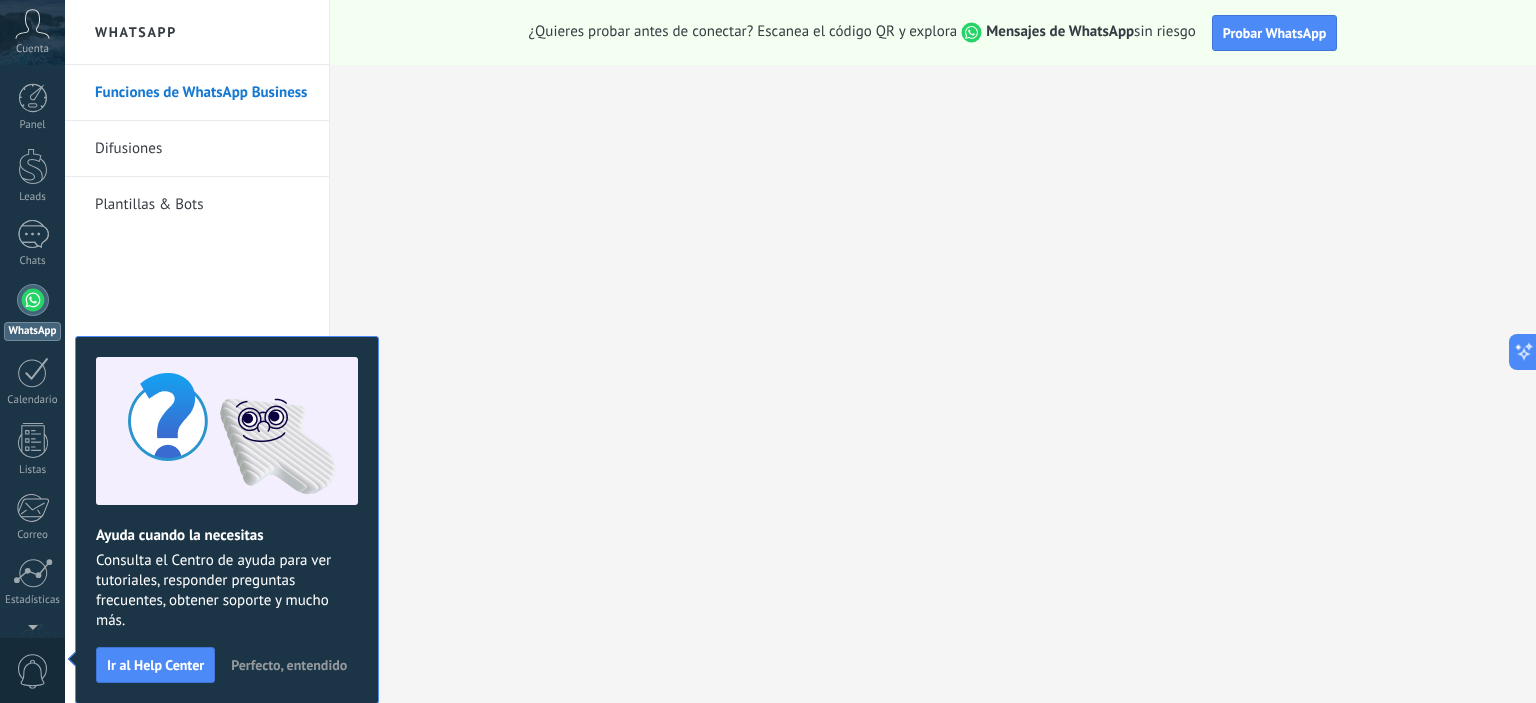 click on "Cuenta" at bounding box center (32, 32) 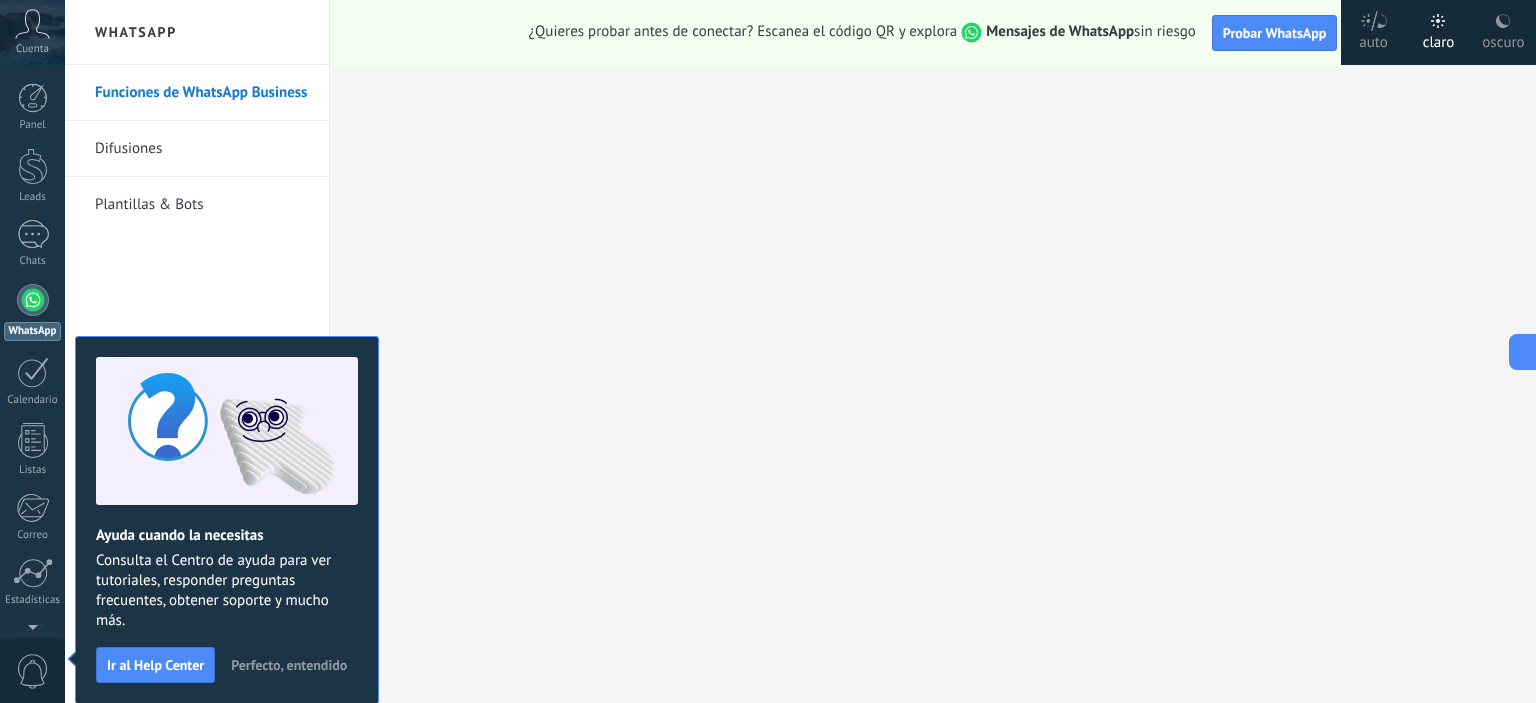 click on "oscuro" at bounding box center (1373, 39) 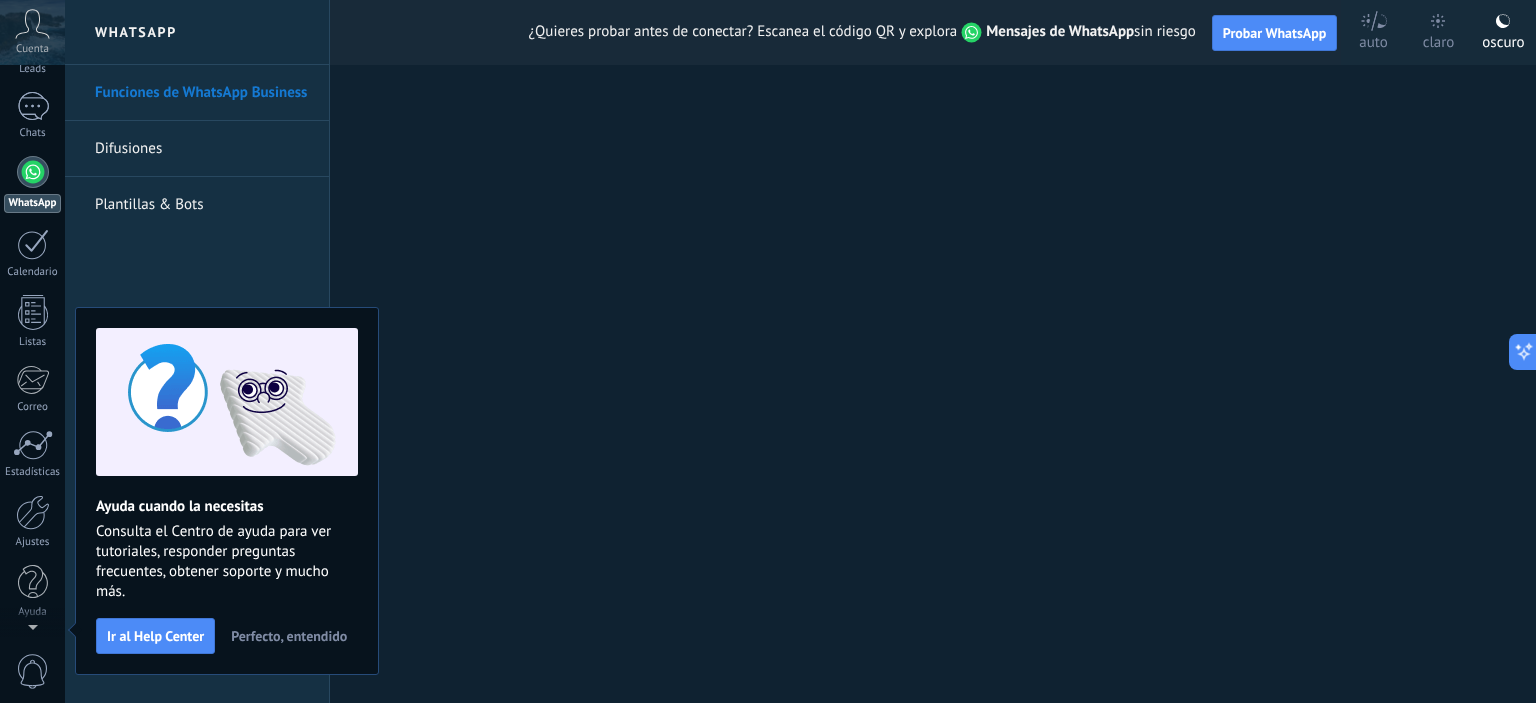 scroll, scrollTop: 0, scrollLeft: 0, axis: both 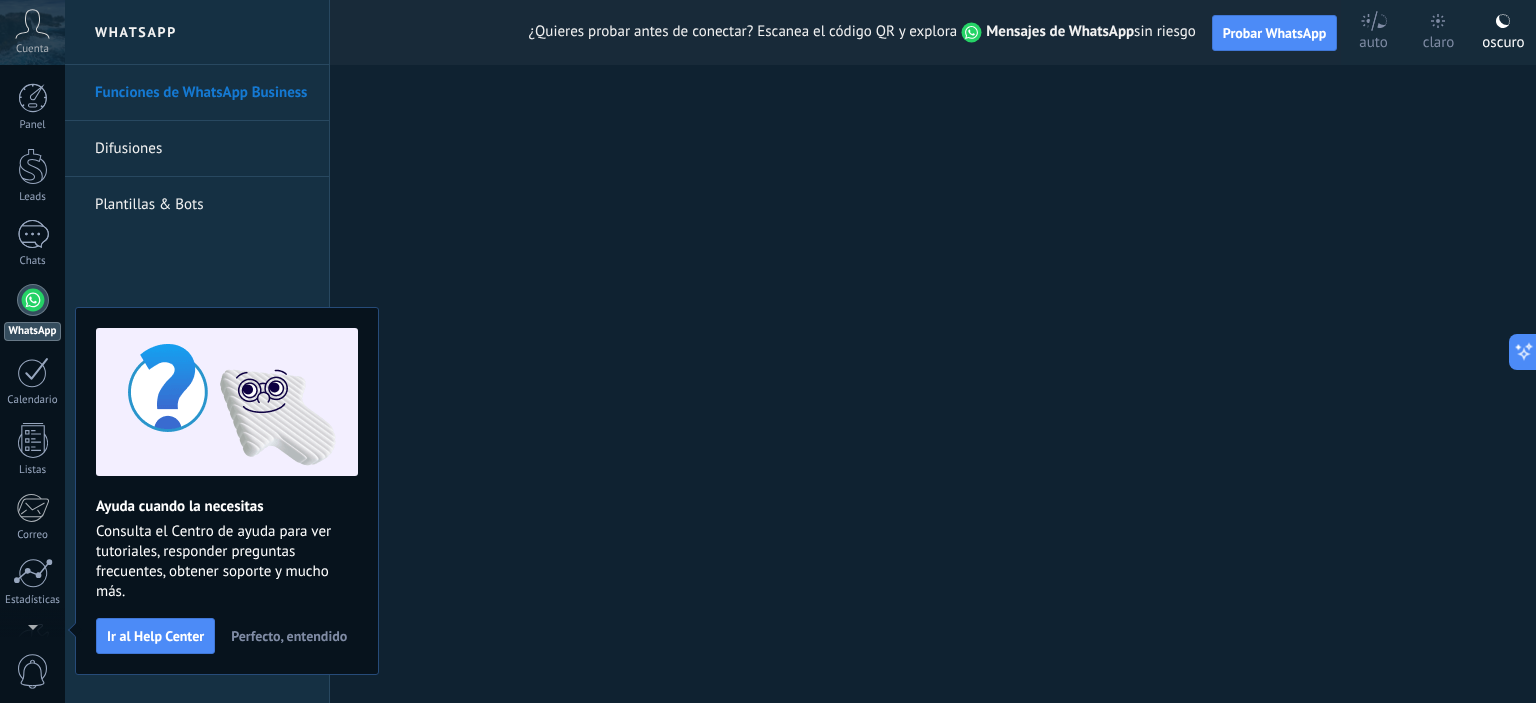 click on "Mensajes de WhatsApp" at bounding box center [1060, 31] 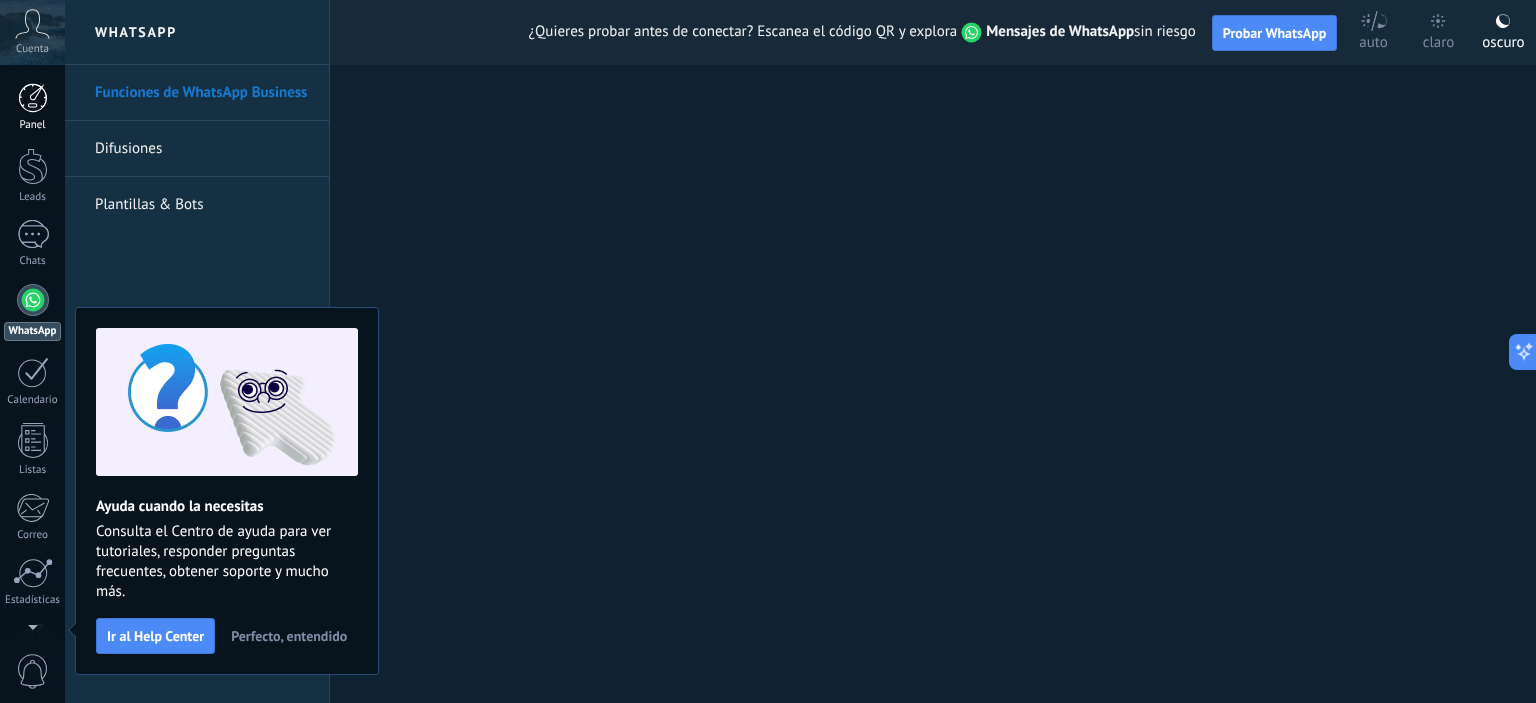 click at bounding box center (33, 98) 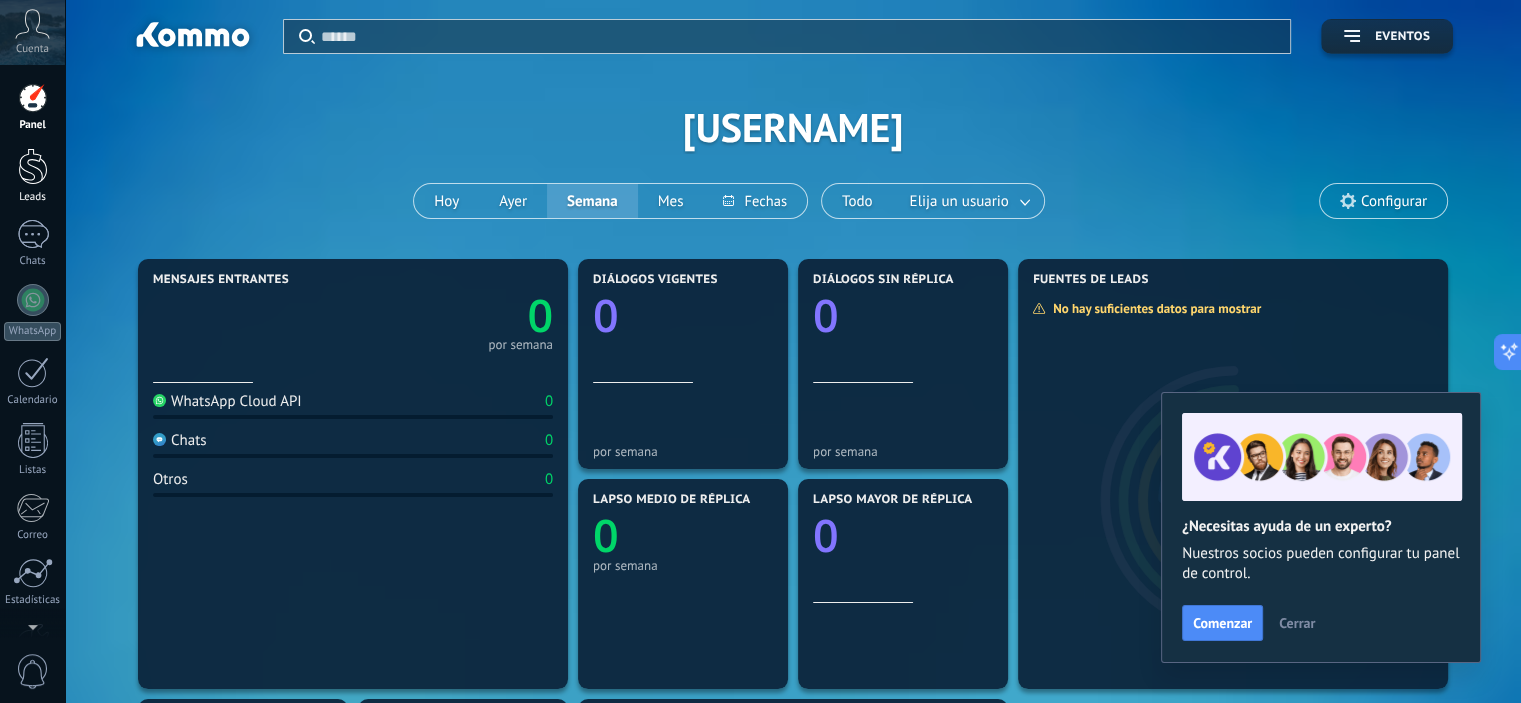 click at bounding box center [33, 166] 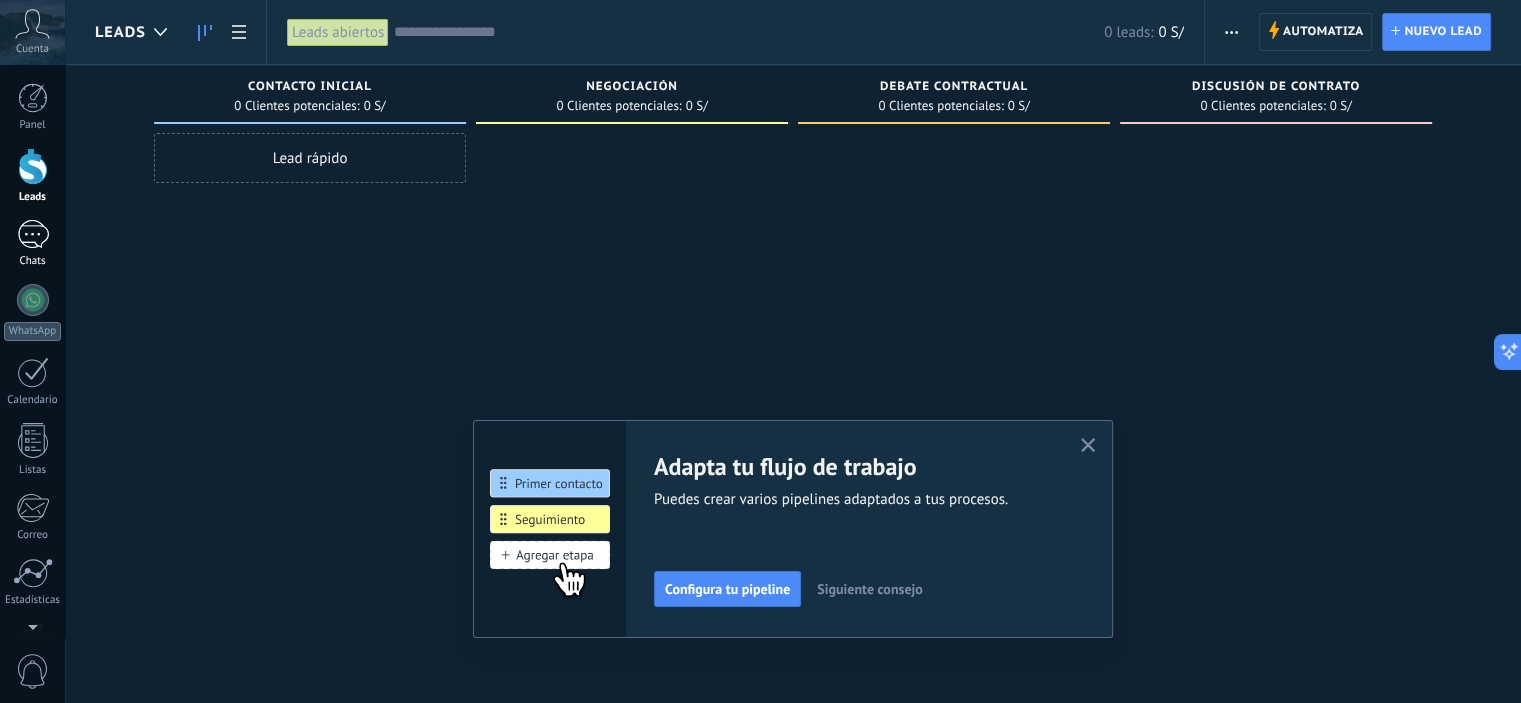click on "Chats" at bounding box center [33, 261] 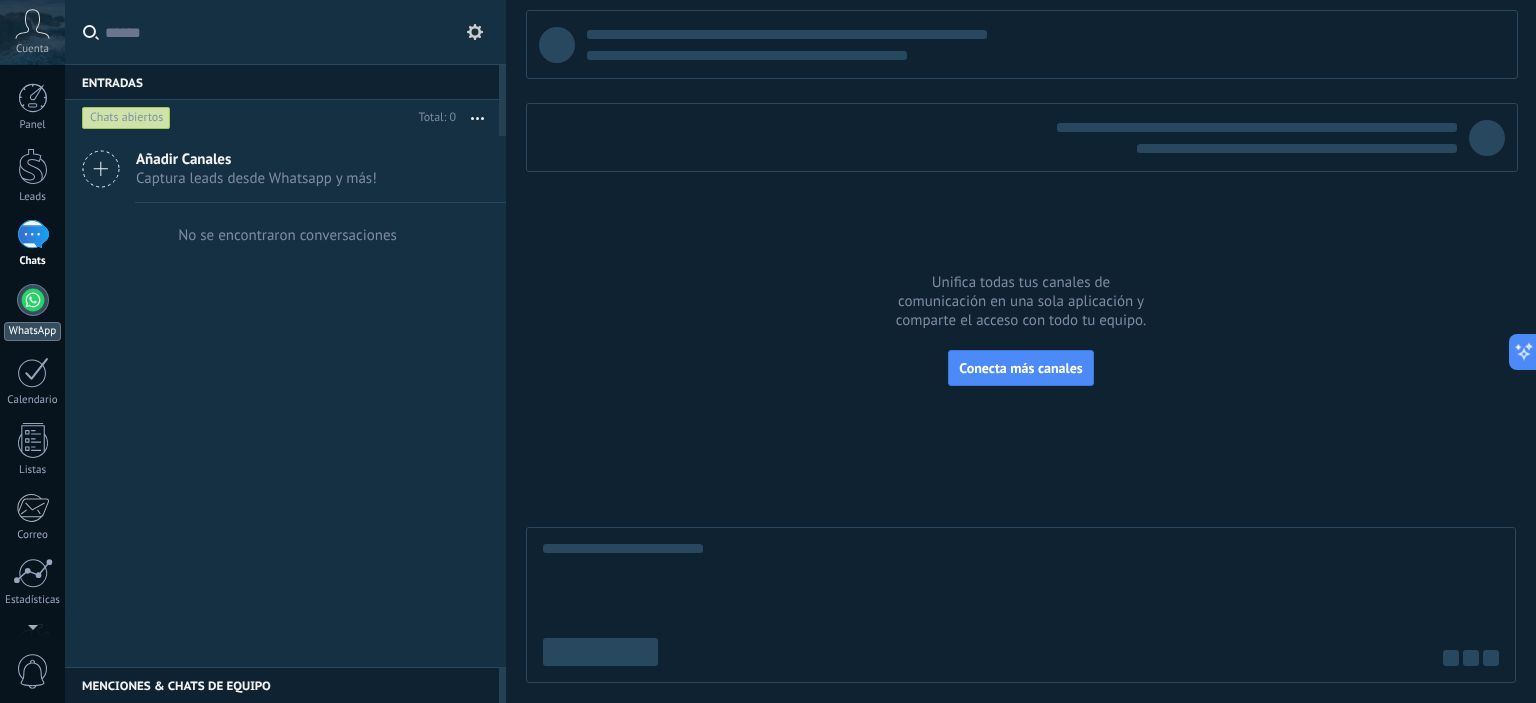click at bounding box center [33, 300] 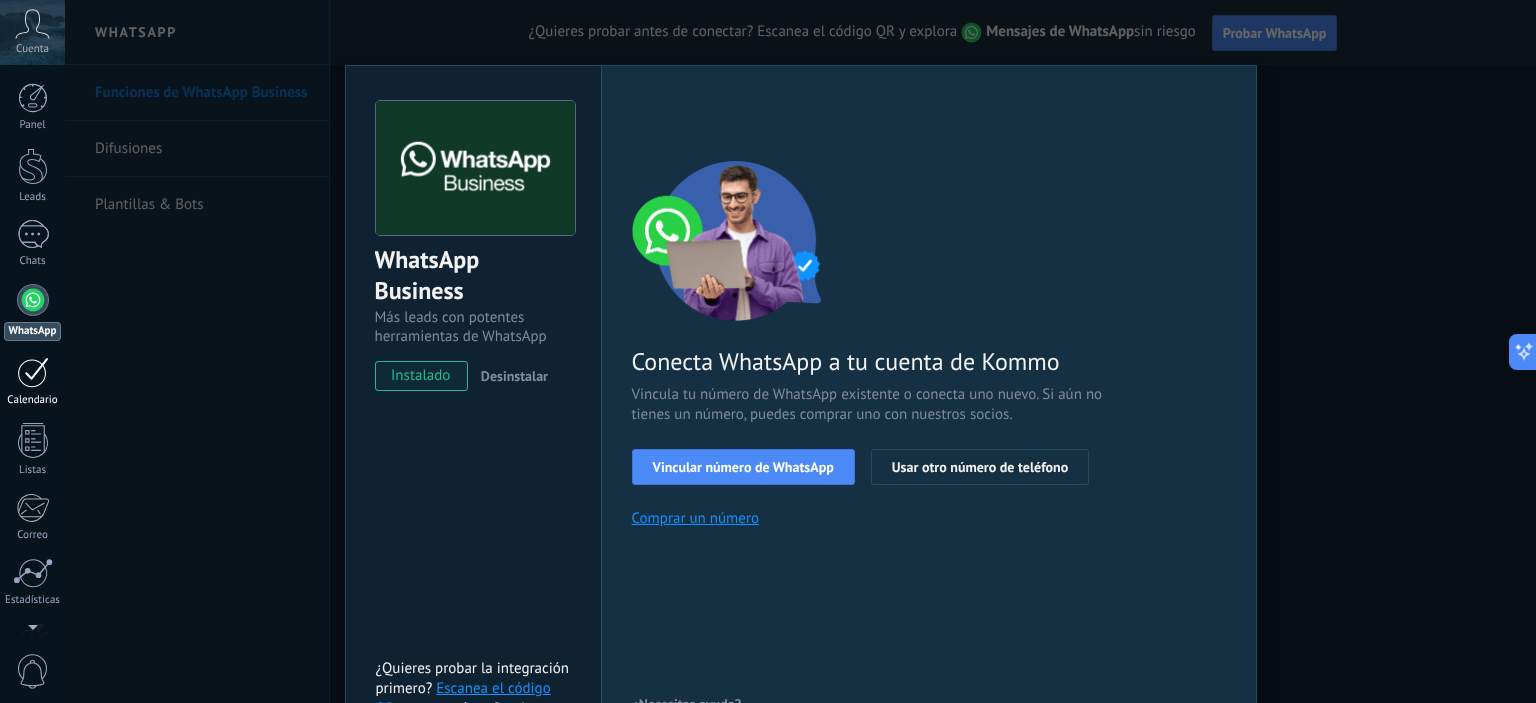 click on "Calendario" at bounding box center [32, 382] 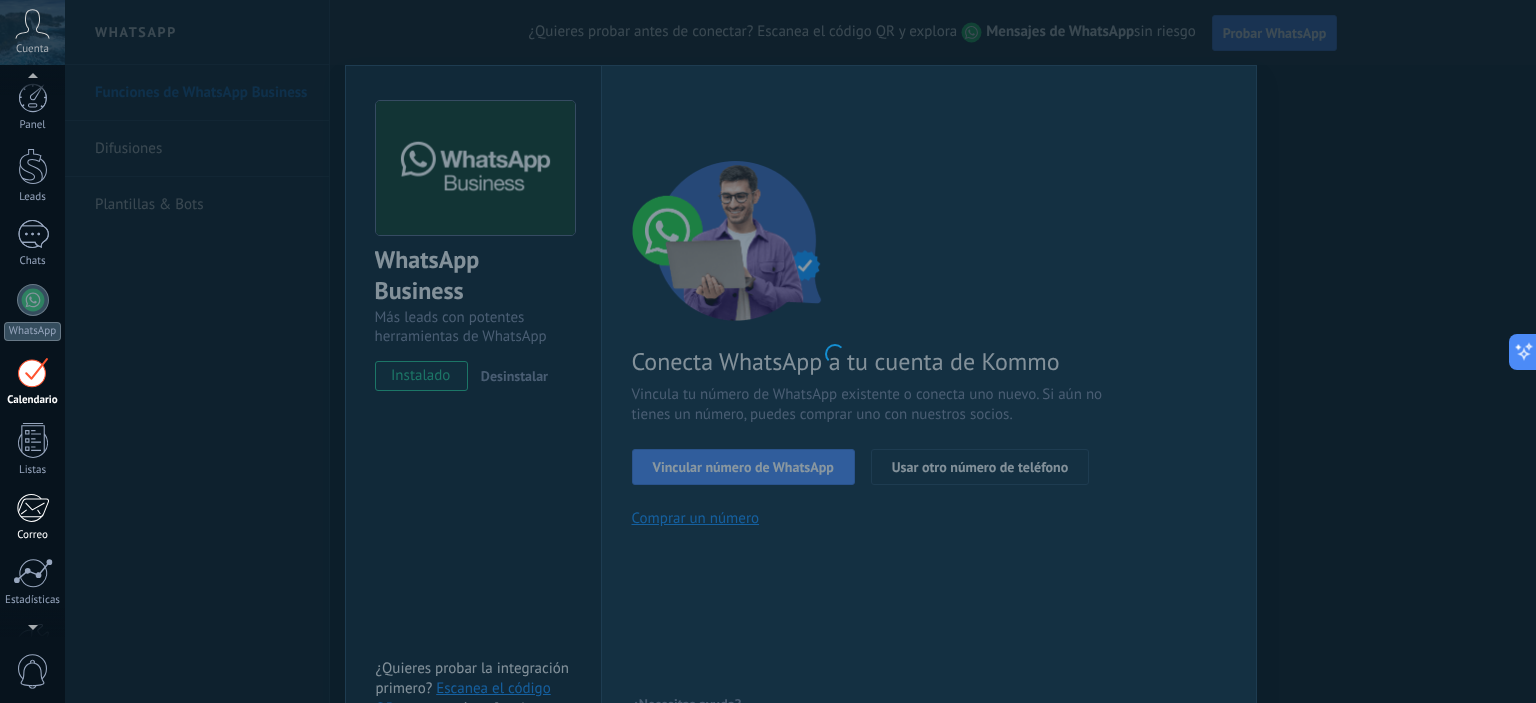 scroll, scrollTop: 56, scrollLeft: 0, axis: vertical 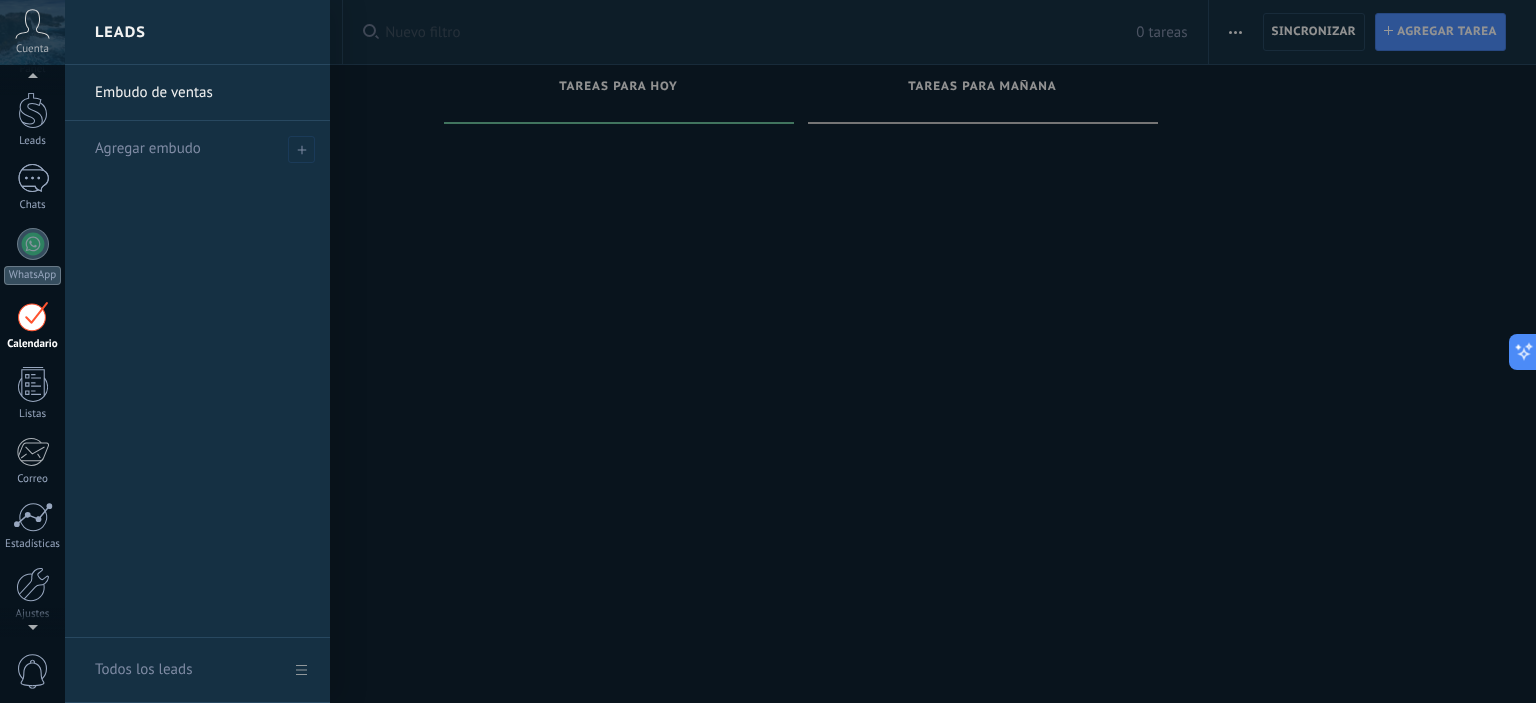 click on "Panel
Leads
Chats
WhatsApp
Clientes" at bounding box center (32, 369) 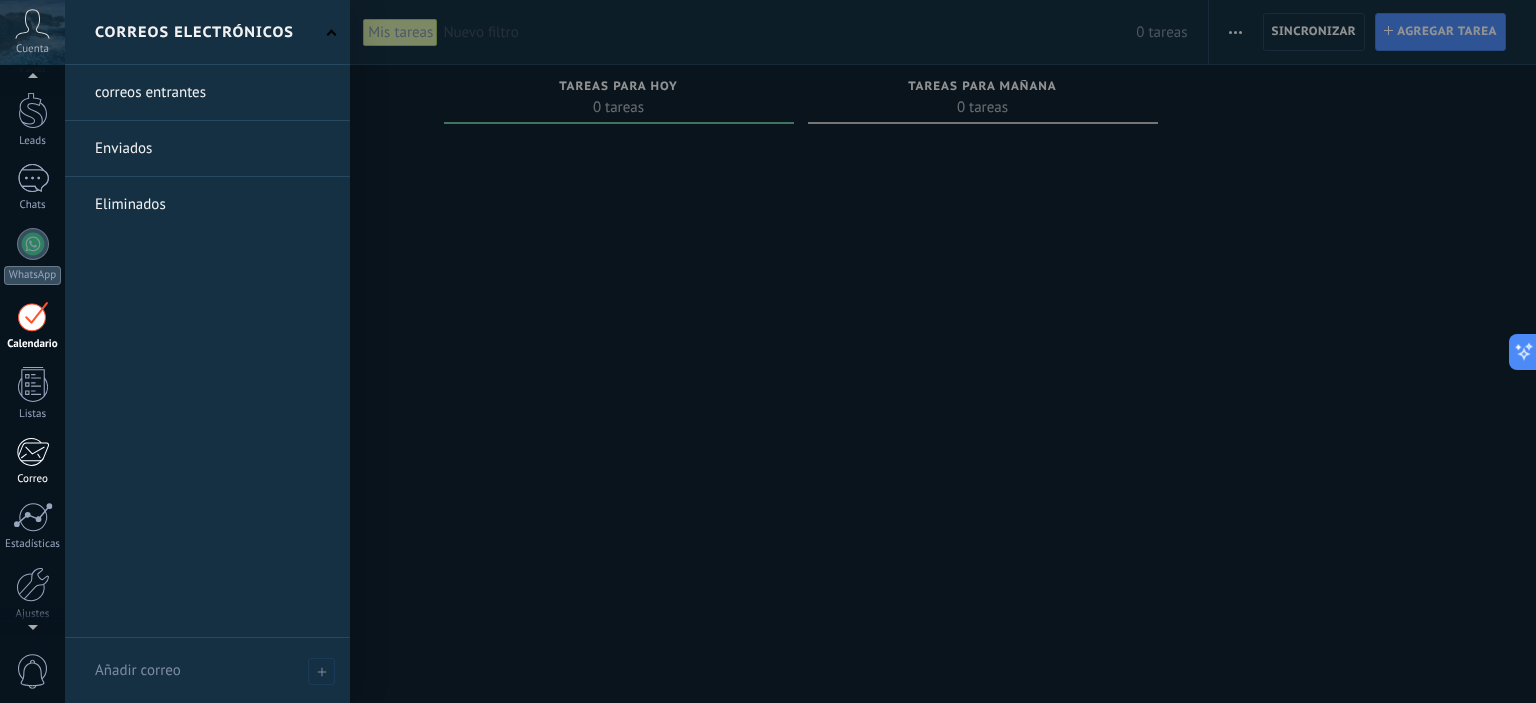click at bounding box center [32, 452] 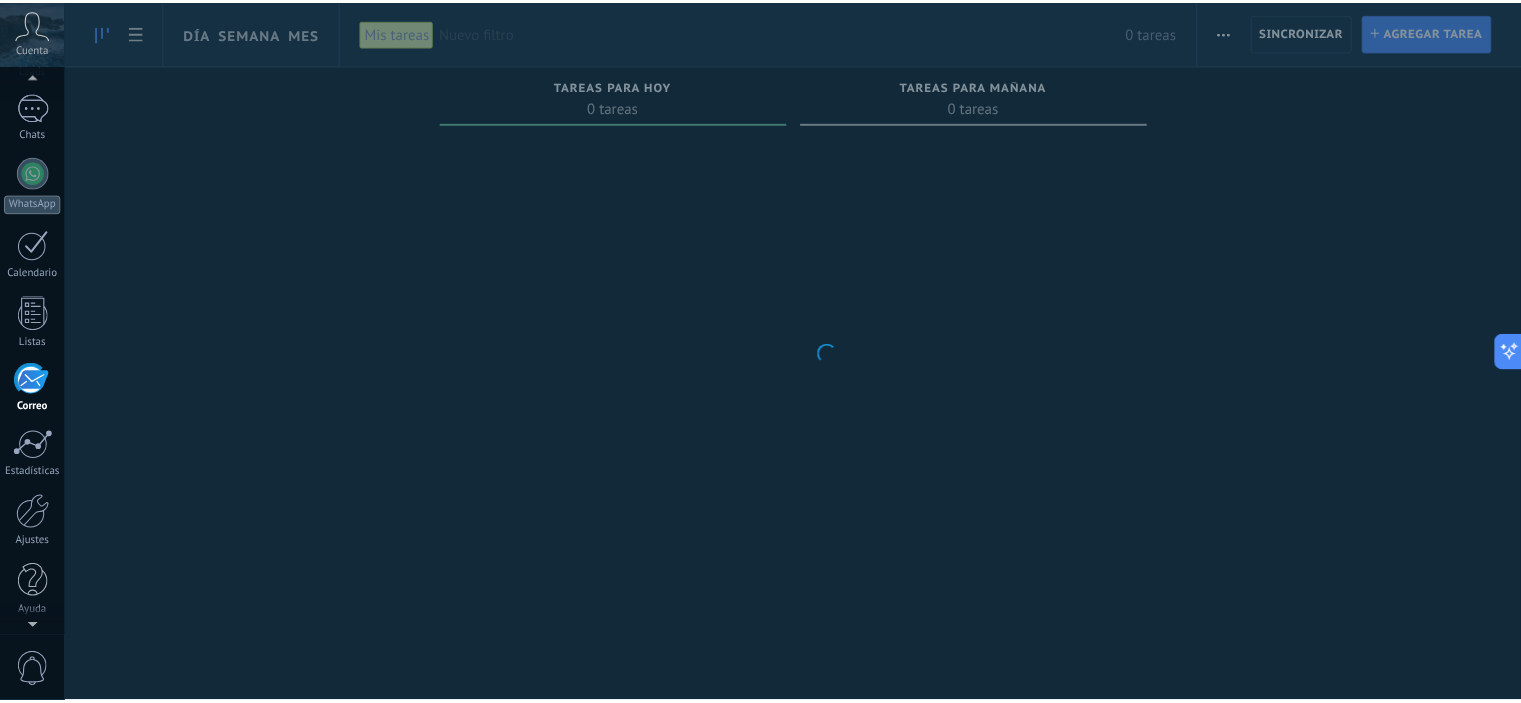 scroll, scrollTop: 128, scrollLeft: 0, axis: vertical 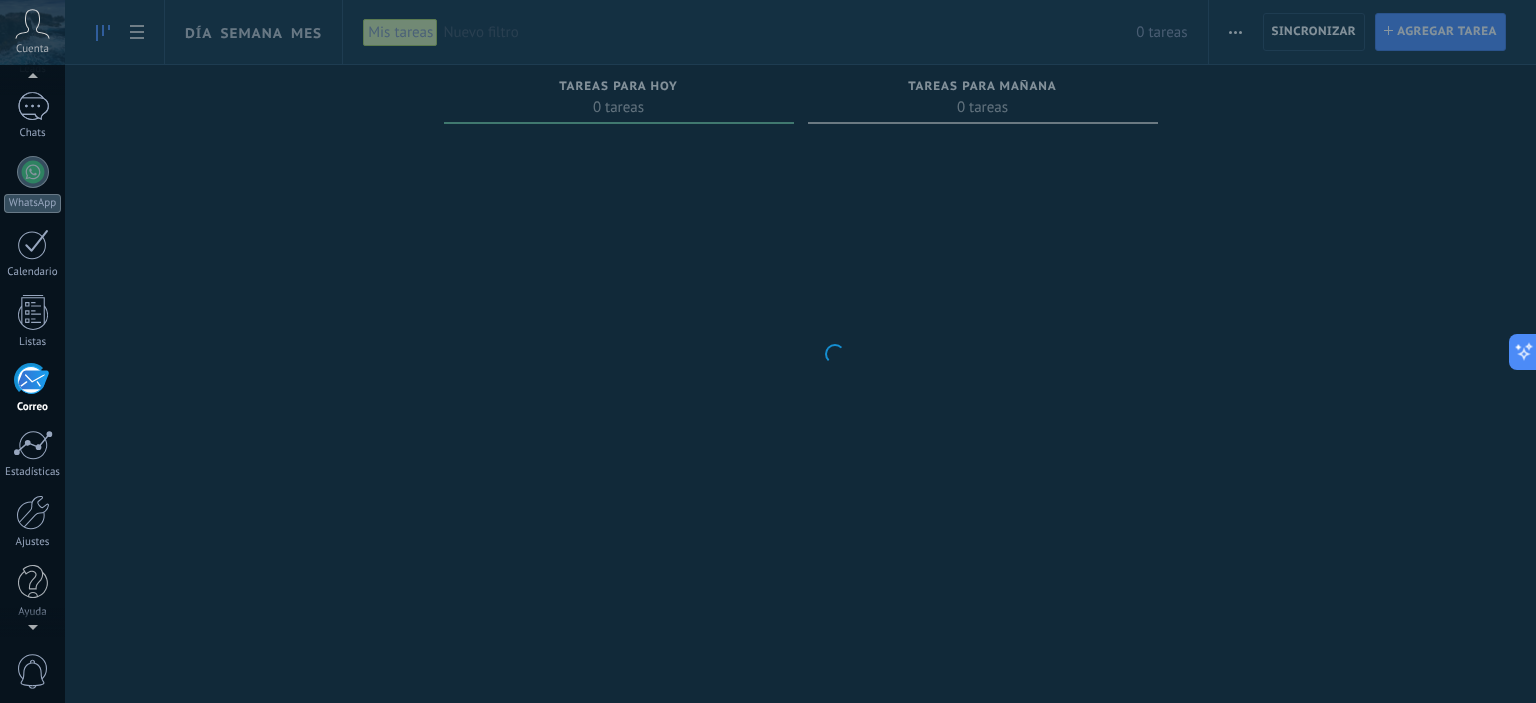 click on "Cuenta" at bounding box center (32, 49) 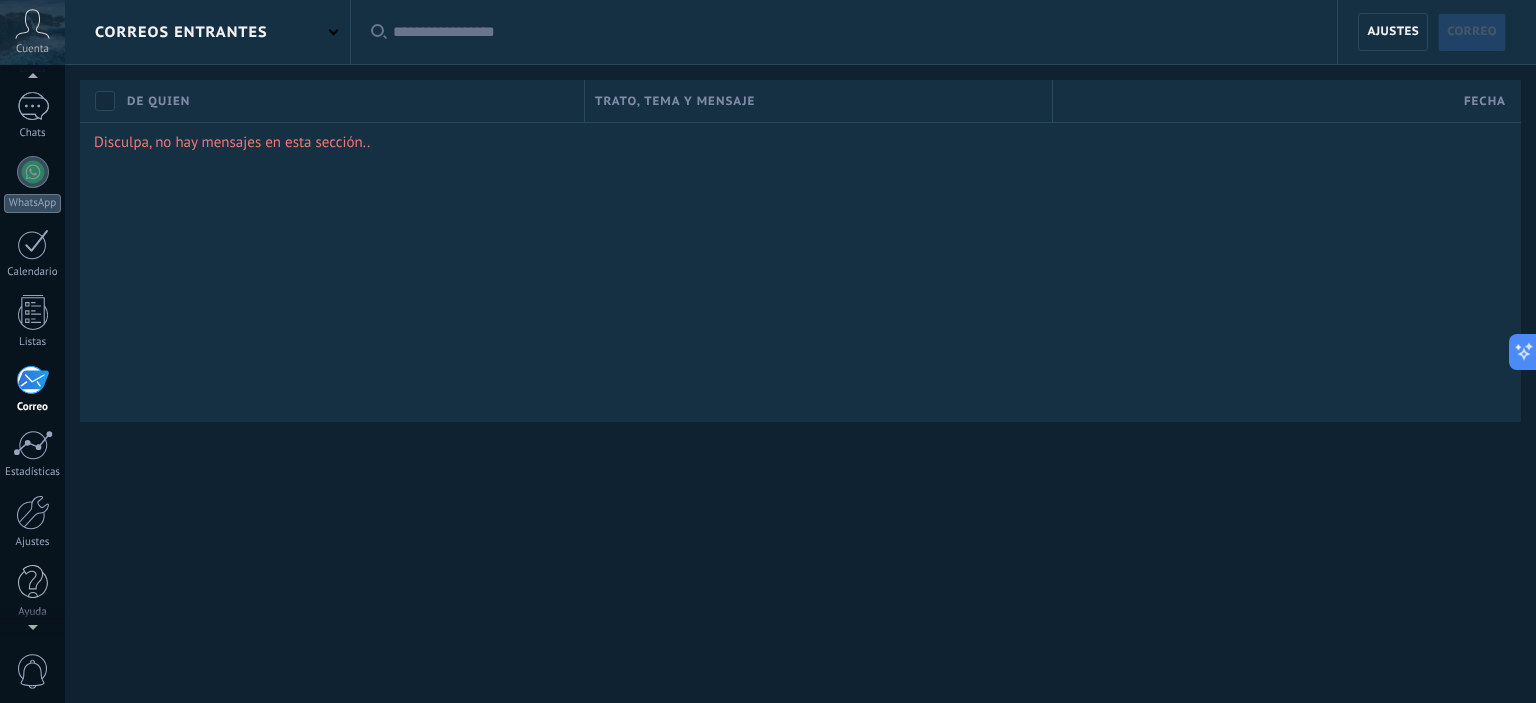 click on "Cuenta" at bounding box center (32, 49) 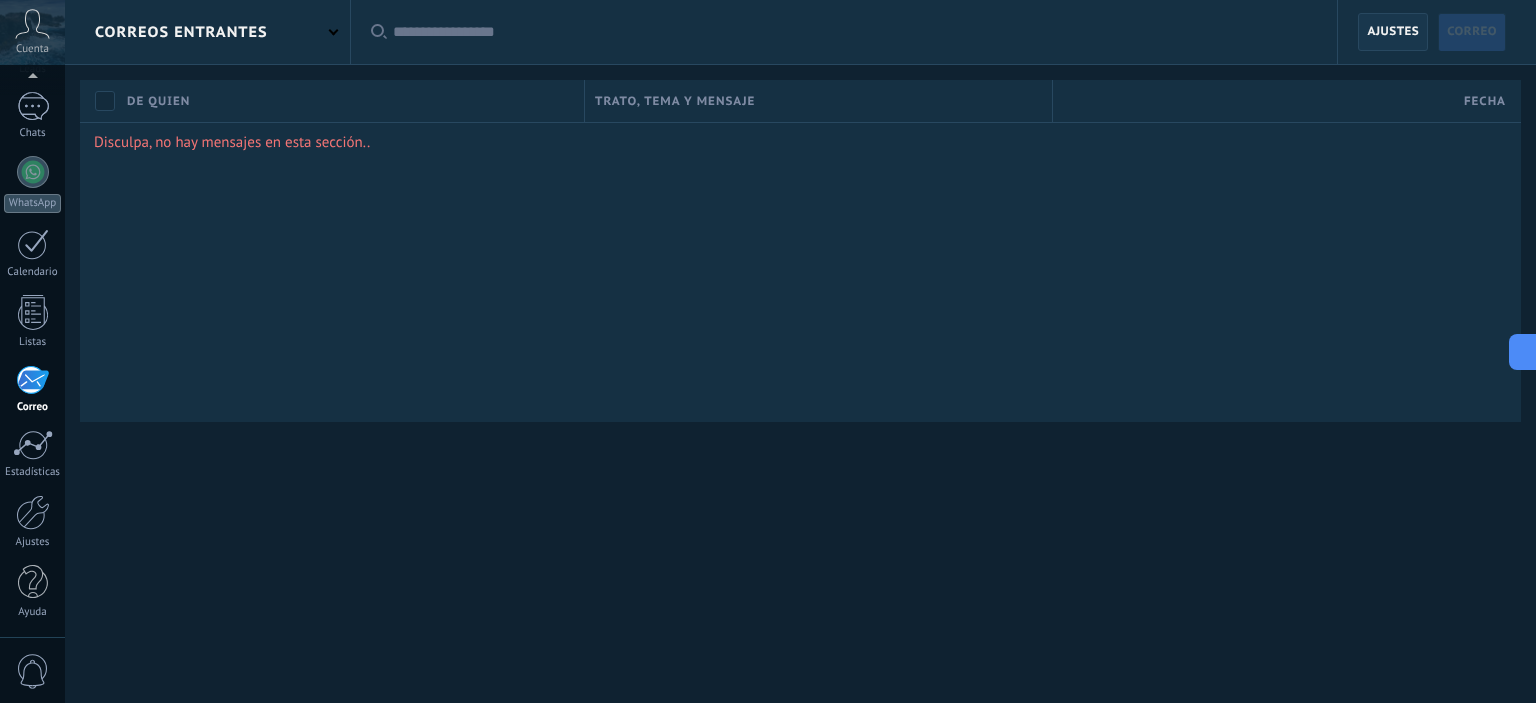 click on "Ajustes" at bounding box center [1393, 32] 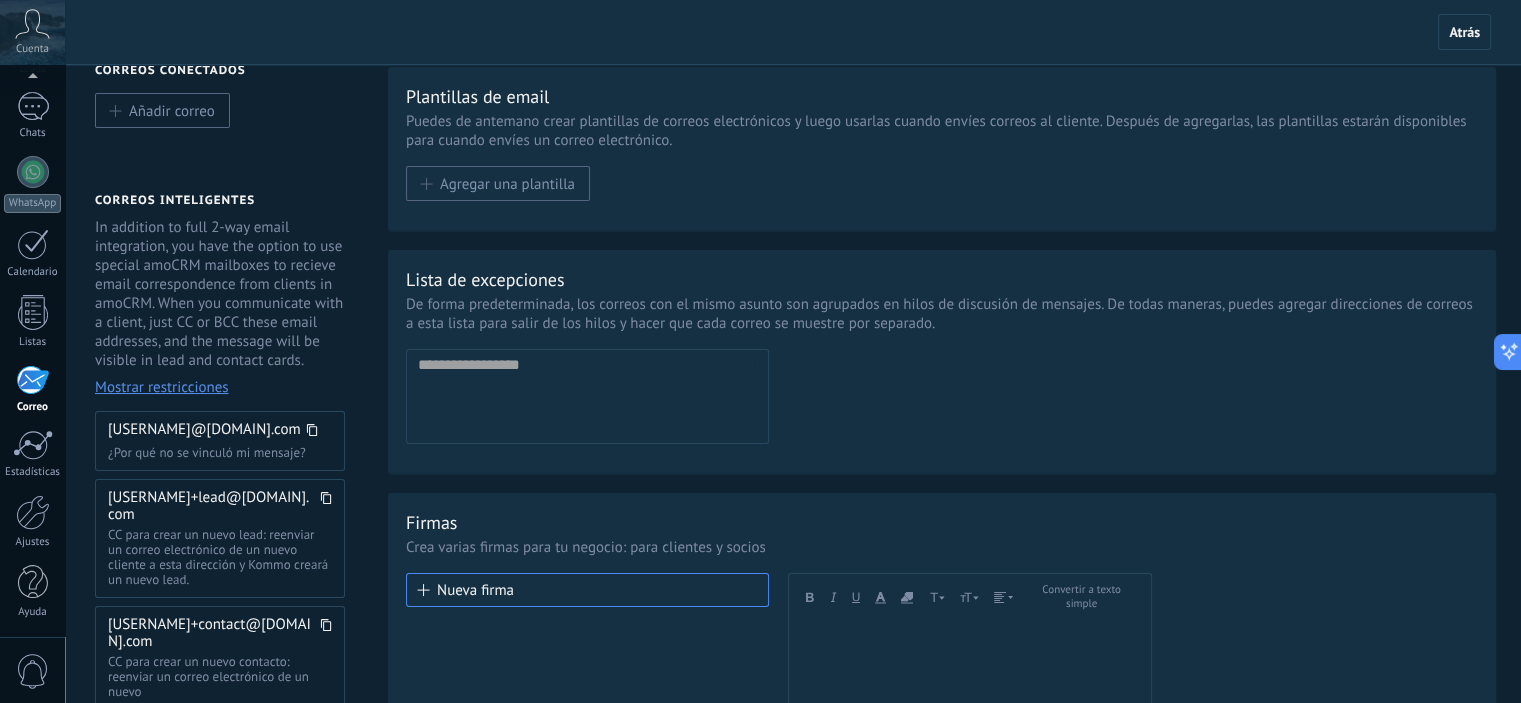 scroll, scrollTop: 0, scrollLeft: 0, axis: both 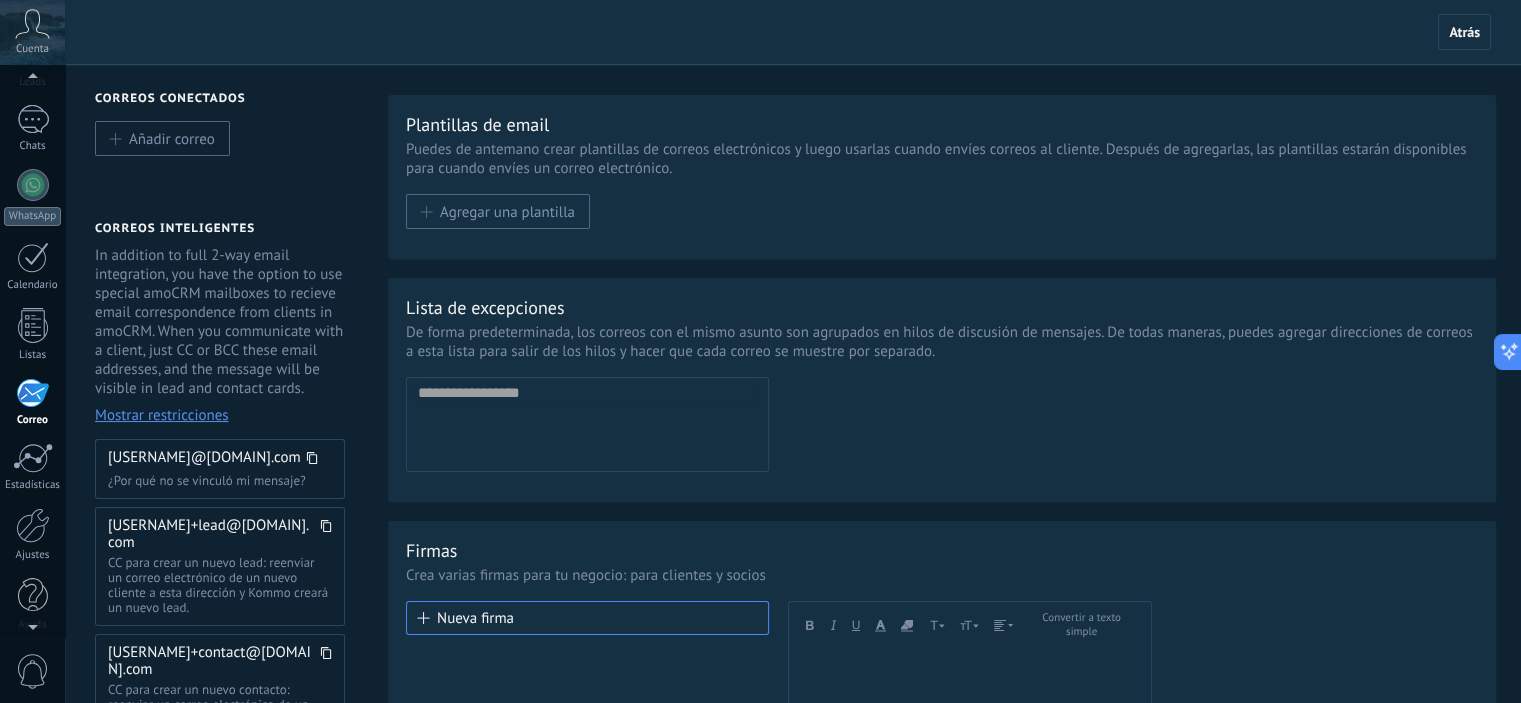 click at bounding box center (32, 24) 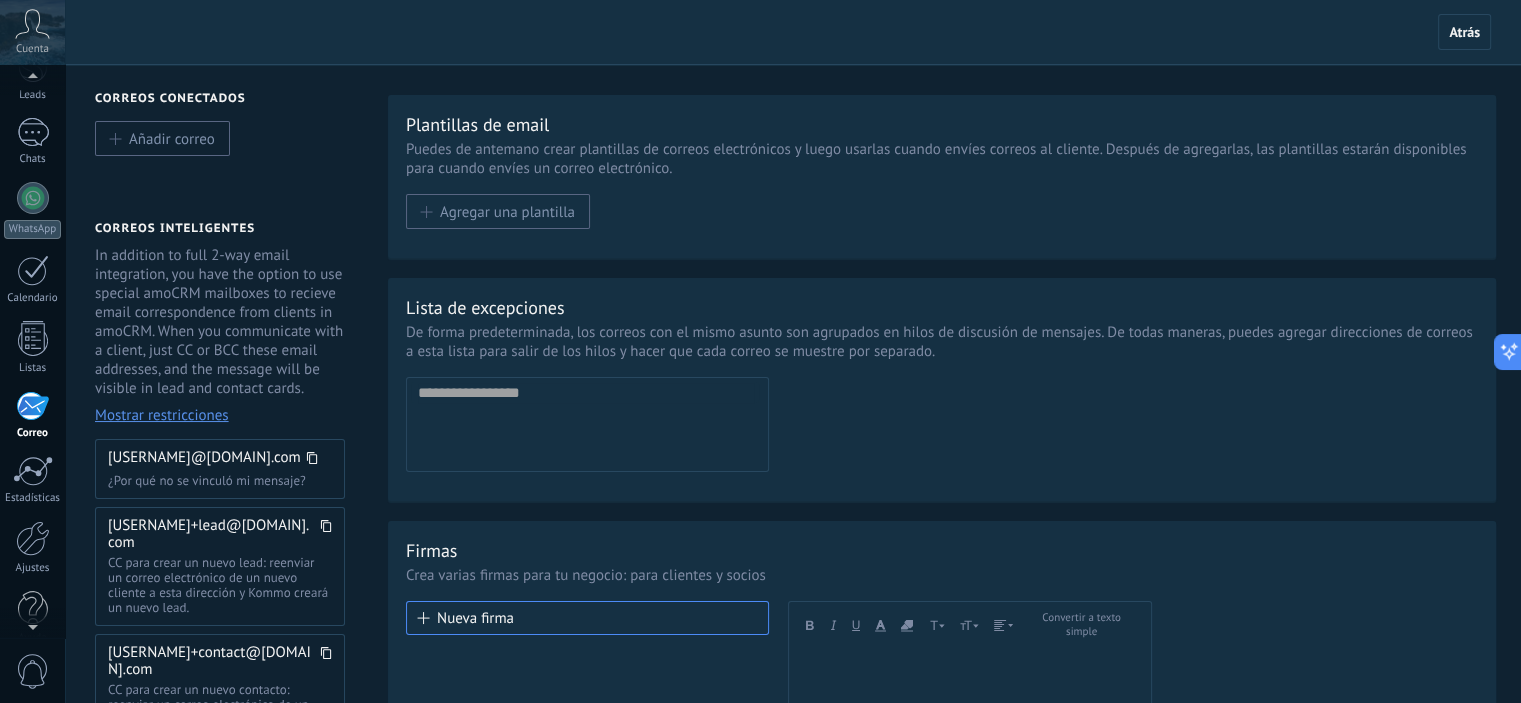 scroll, scrollTop: 128, scrollLeft: 0, axis: vertical 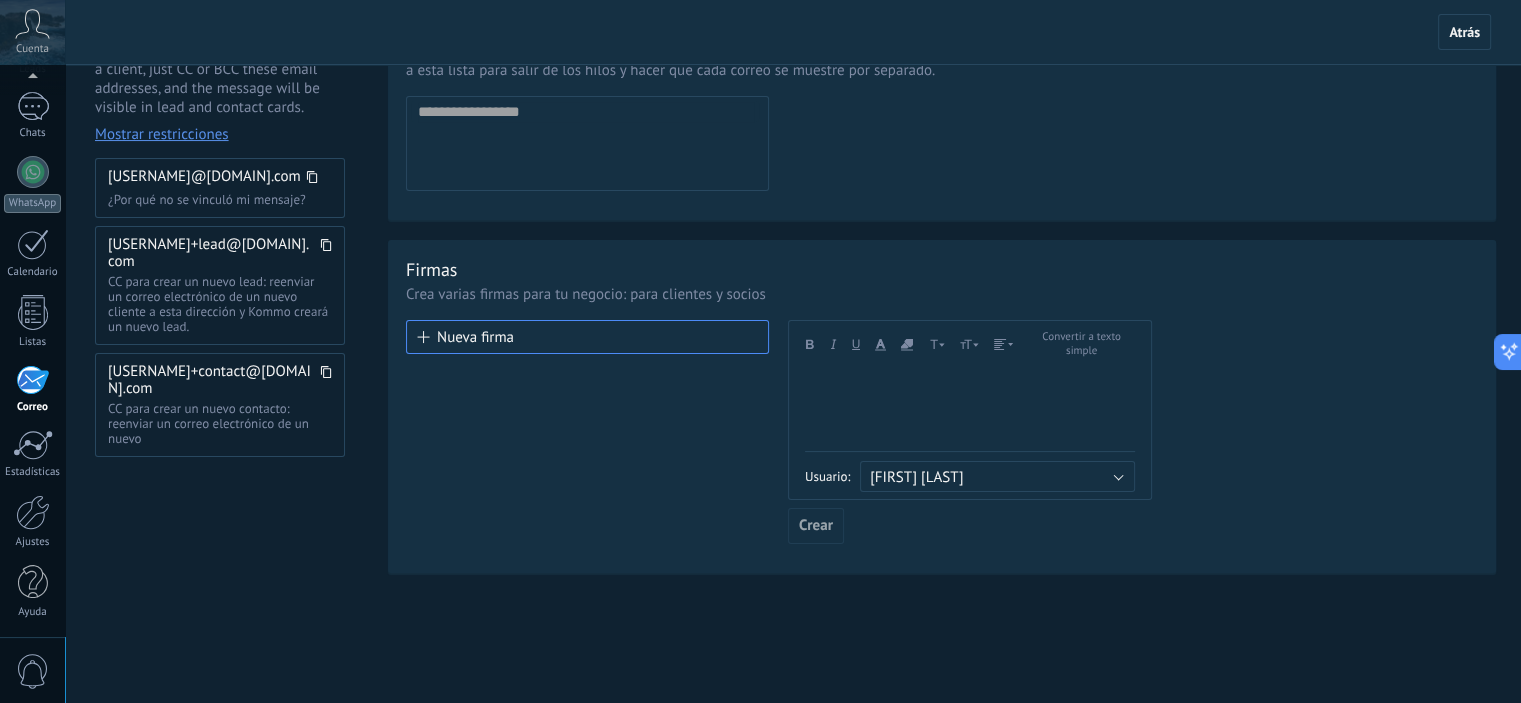 click on "[USERNAME]+contact@[DOMAIN].com" at bounding box center [204, 178] 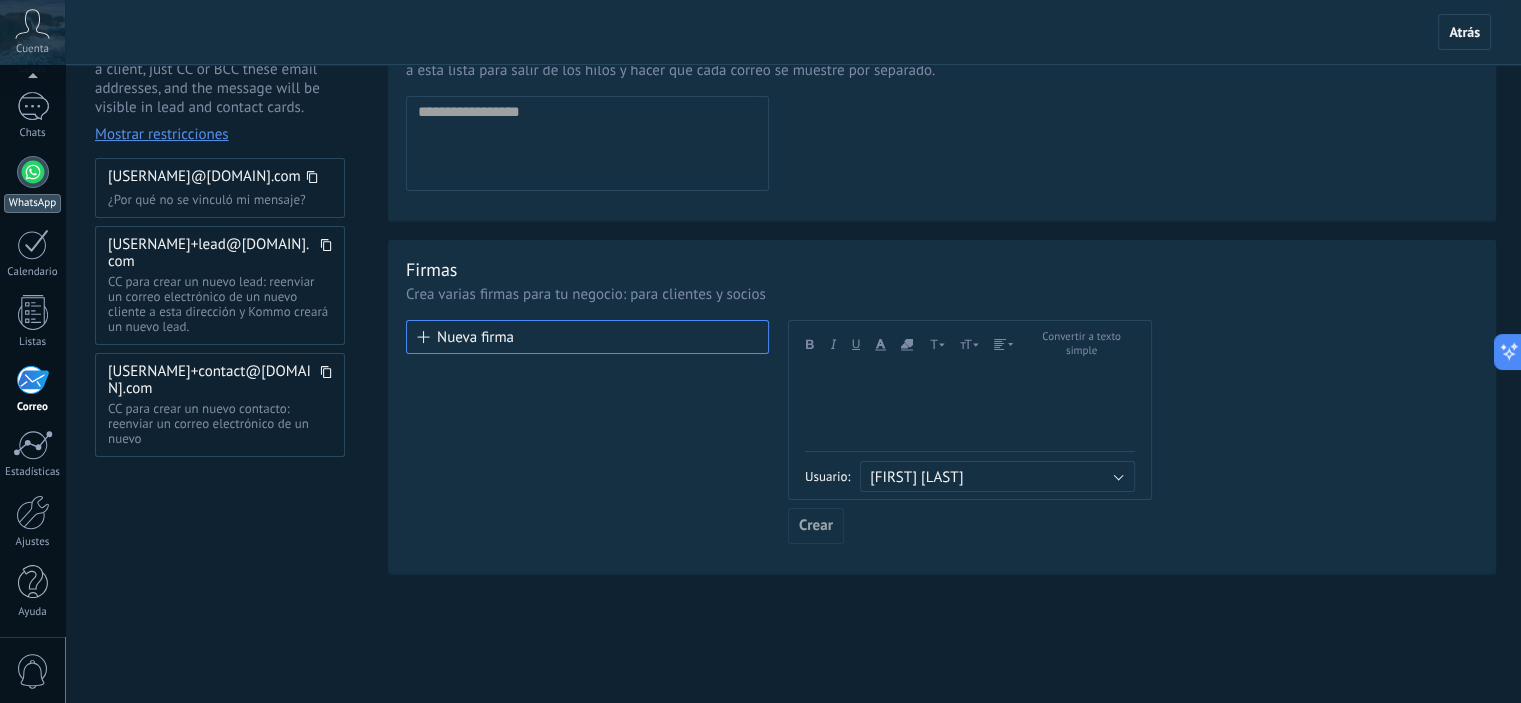 click on "WhatsApp" at bounding box center (32, 203) 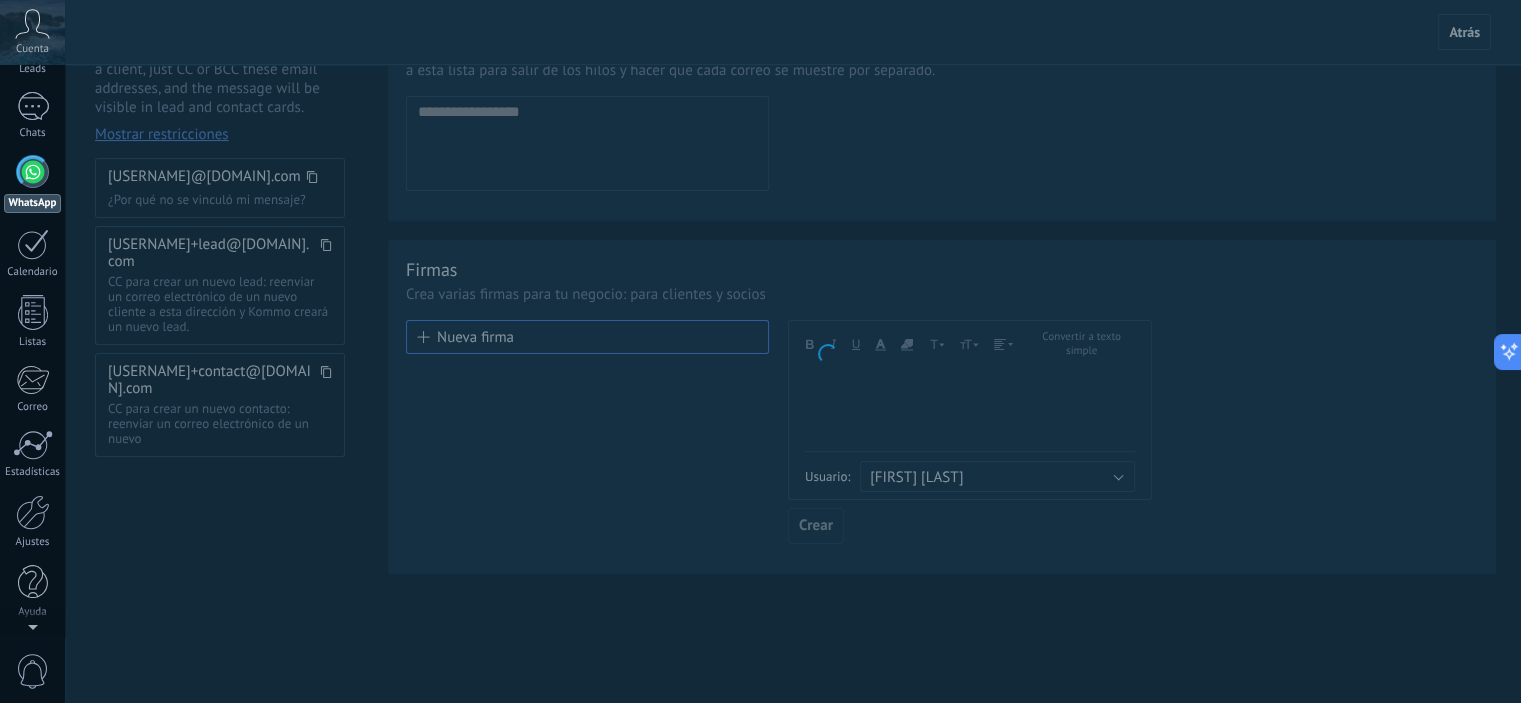 scroll, scrollTop: 0, scrollLeft: 0, axis: both 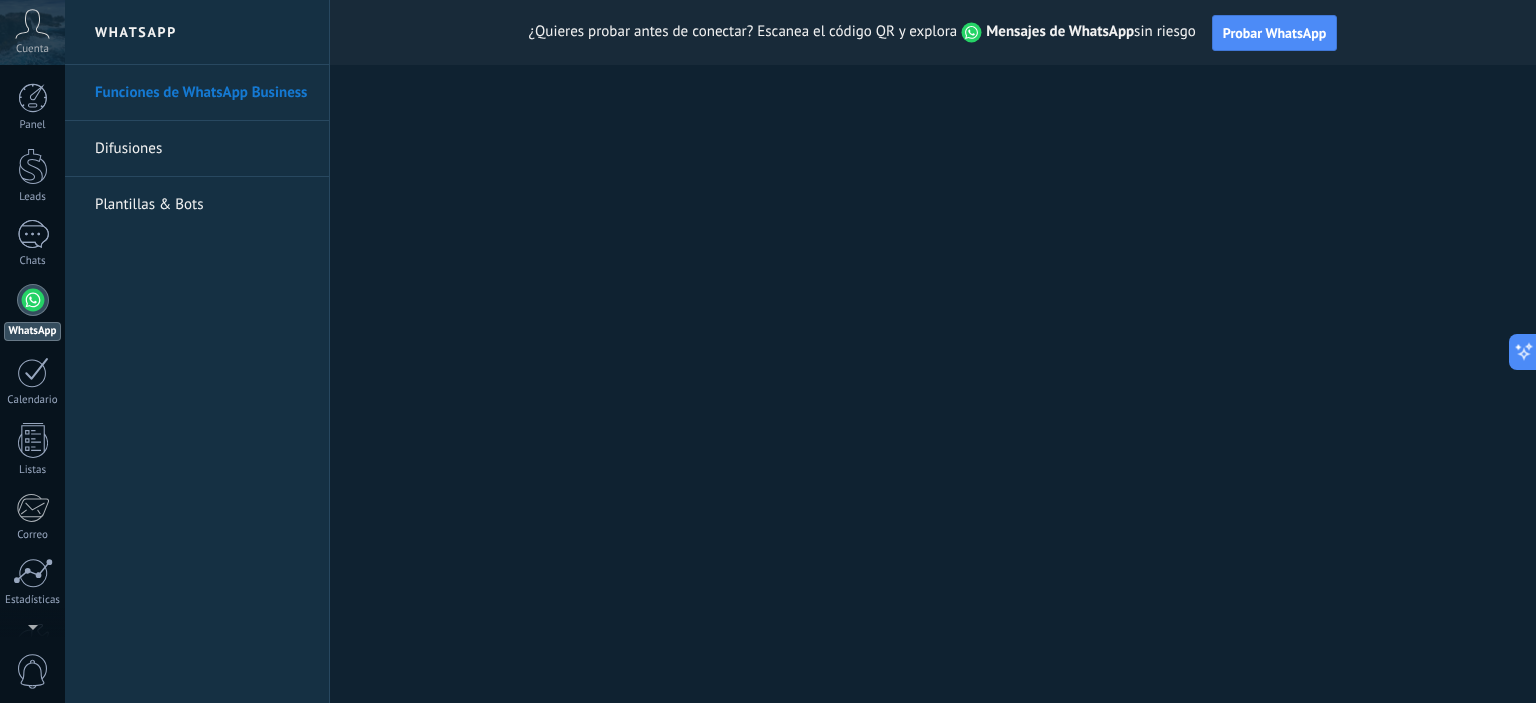 click on "Difusiones" at bounding box center (202, 149) 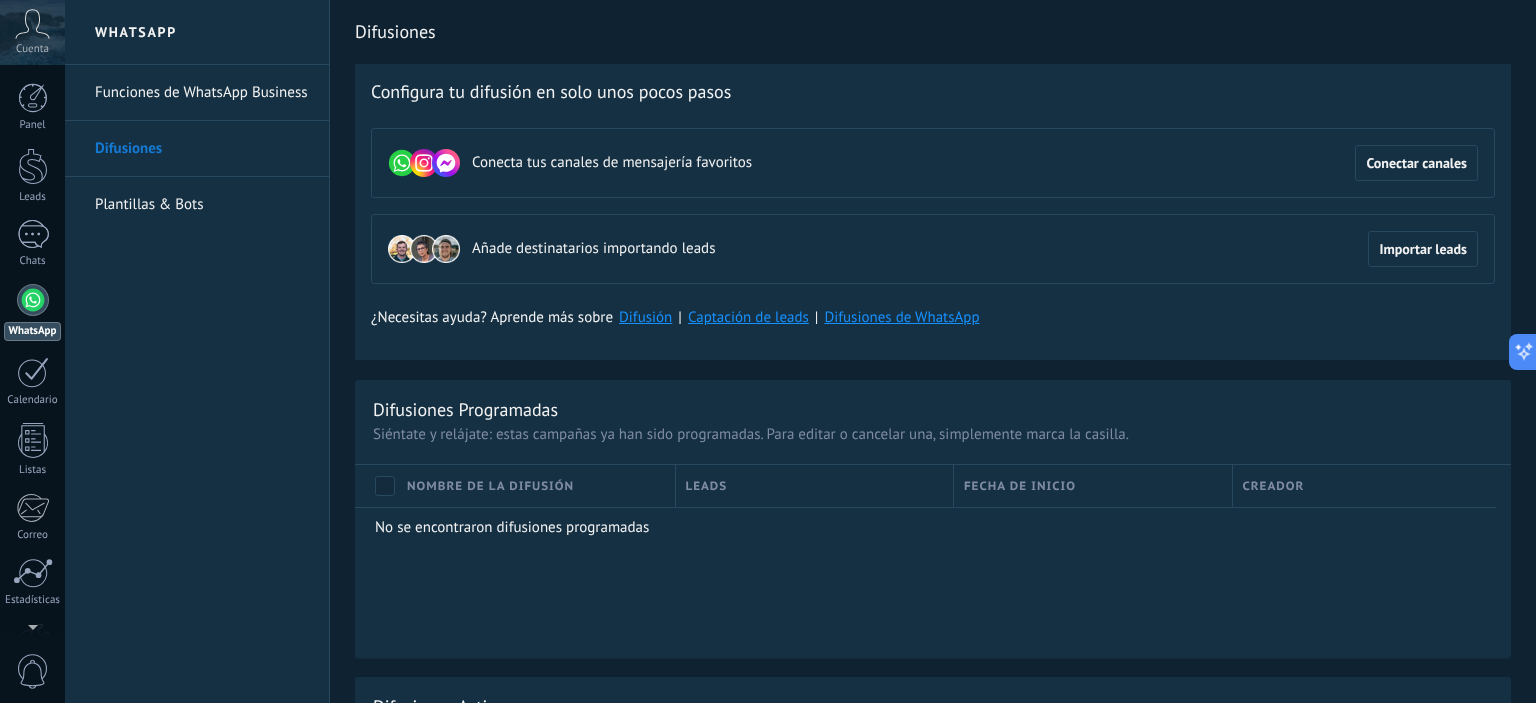 click on "Plantillas & Bots" at bounding box center (202, 205) 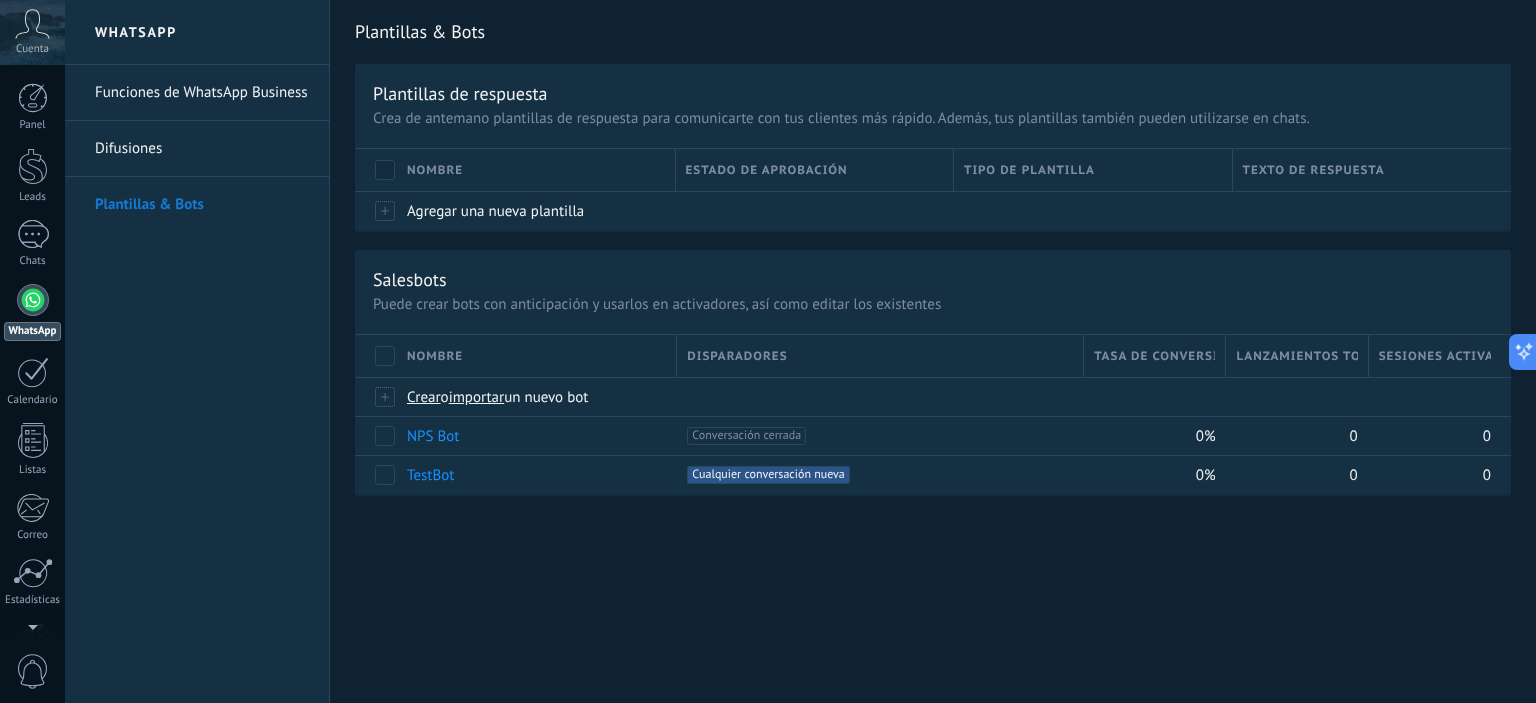 click on "WhatsApp" at bounding box center [197, 32] 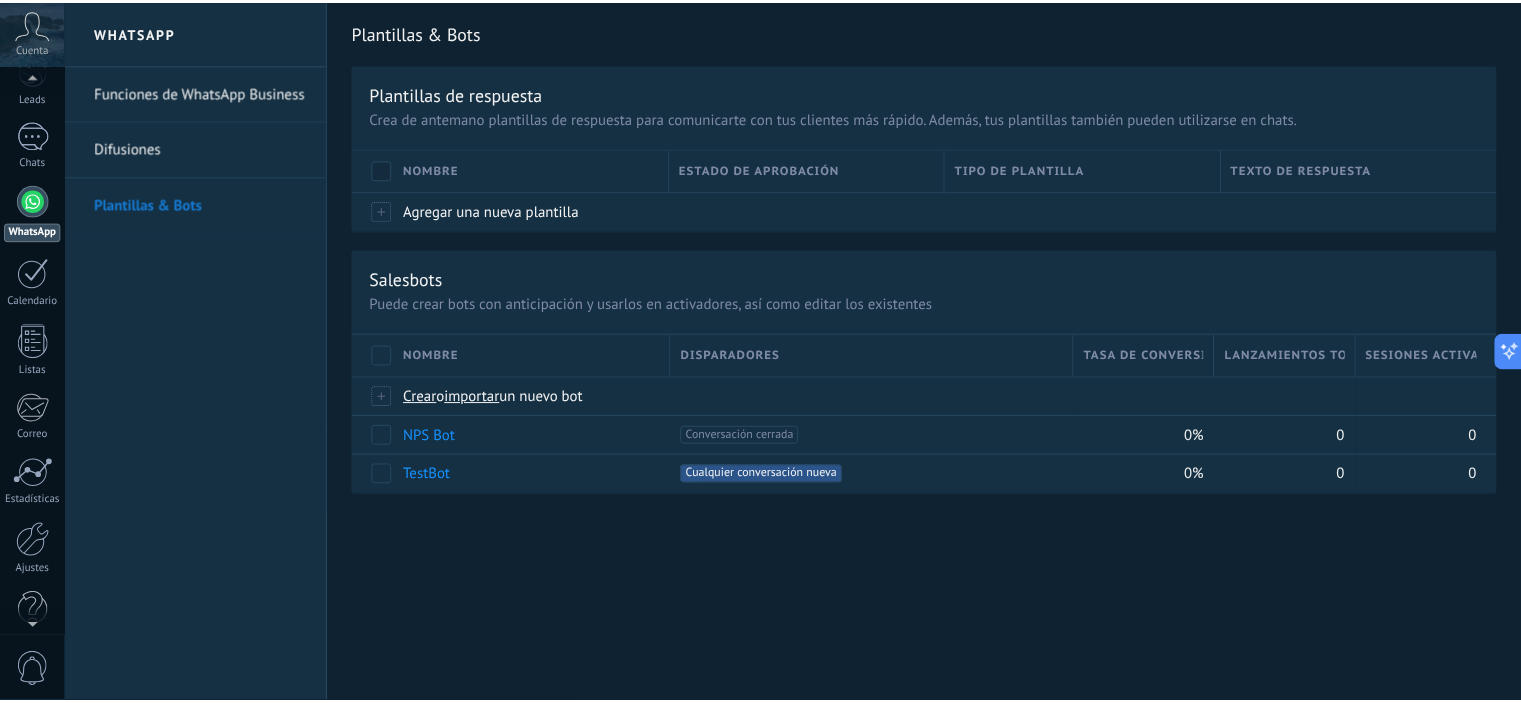 scroll, scrollTop: 128, scrollLeft: 0, axis: vertical 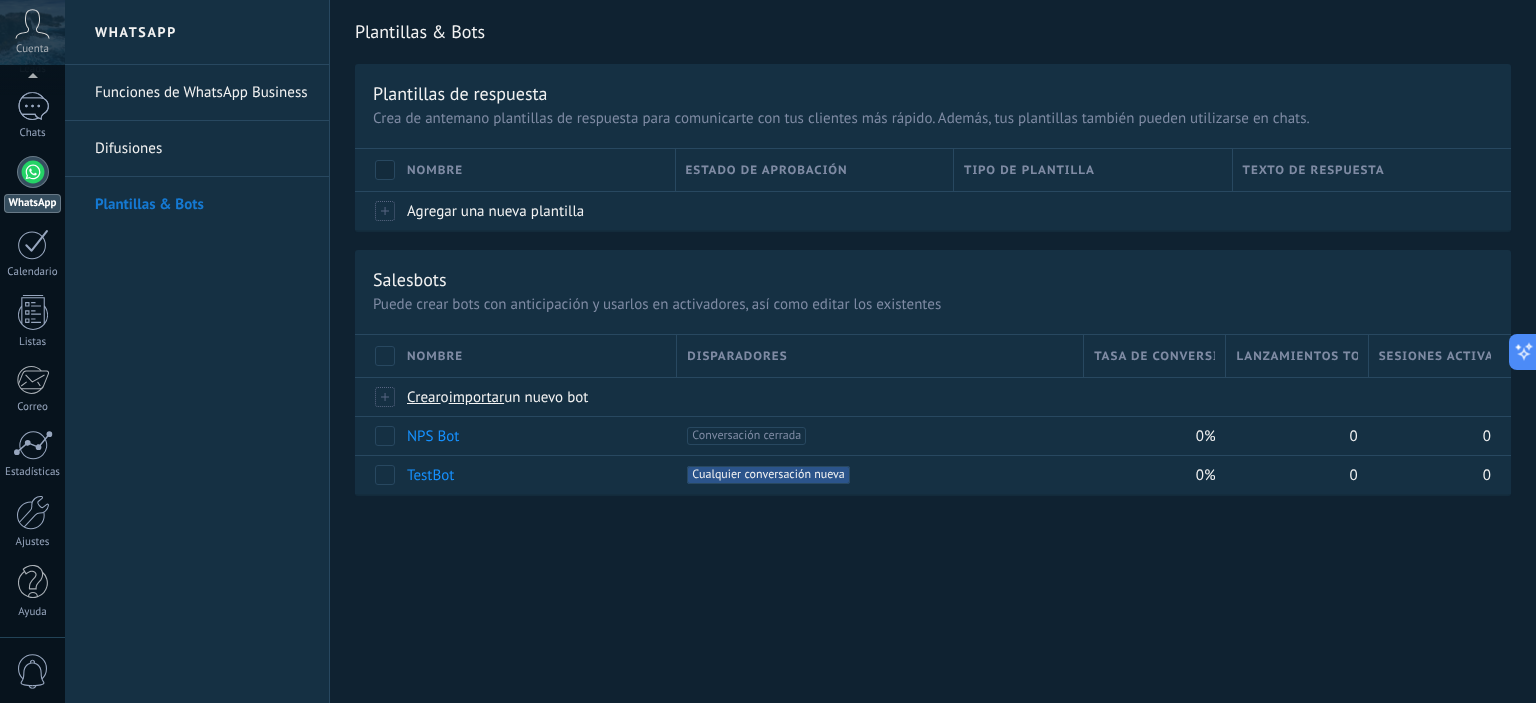 click on "Panel
Leads
Chats
WhatsApp
Clientes" at bounding box center (32, 297) 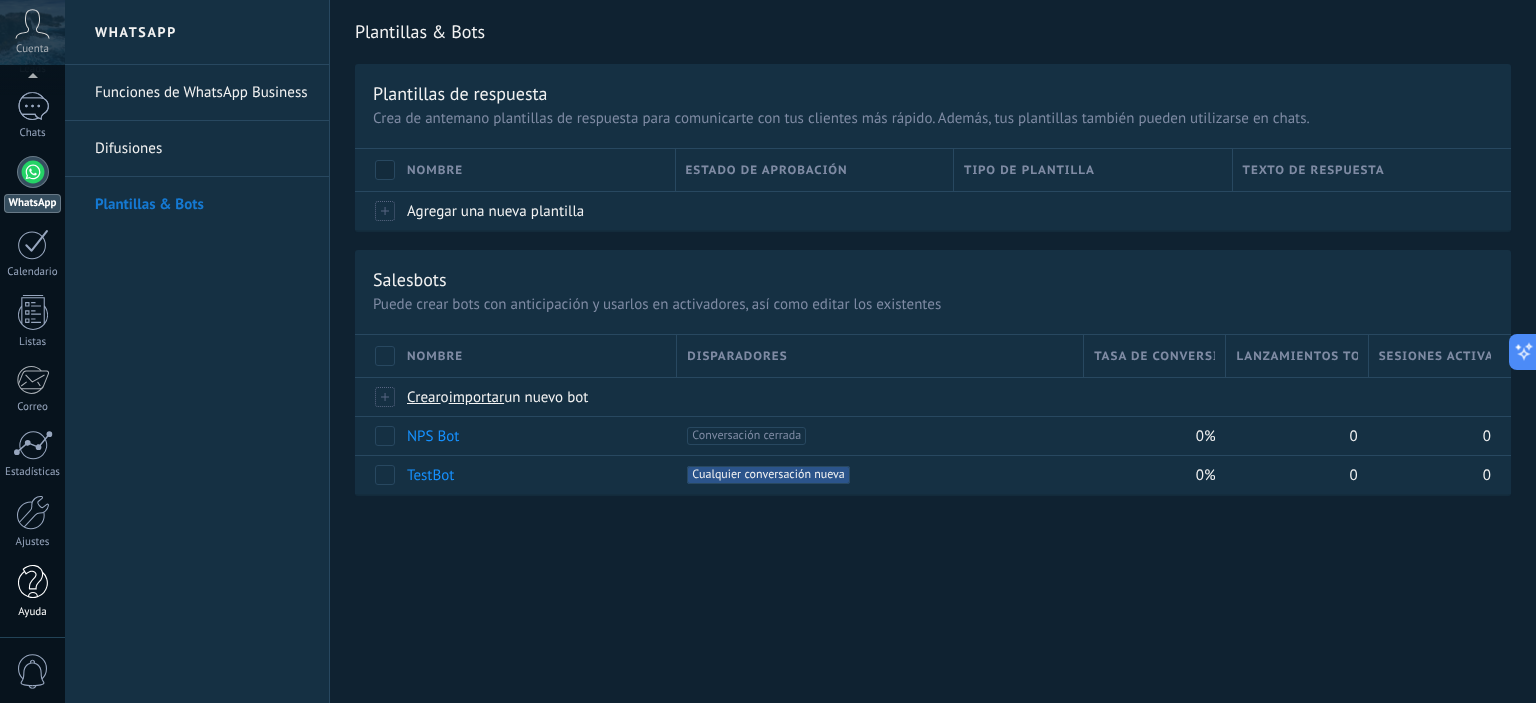 click on "Ayuda" at bounding box center [33, 612] 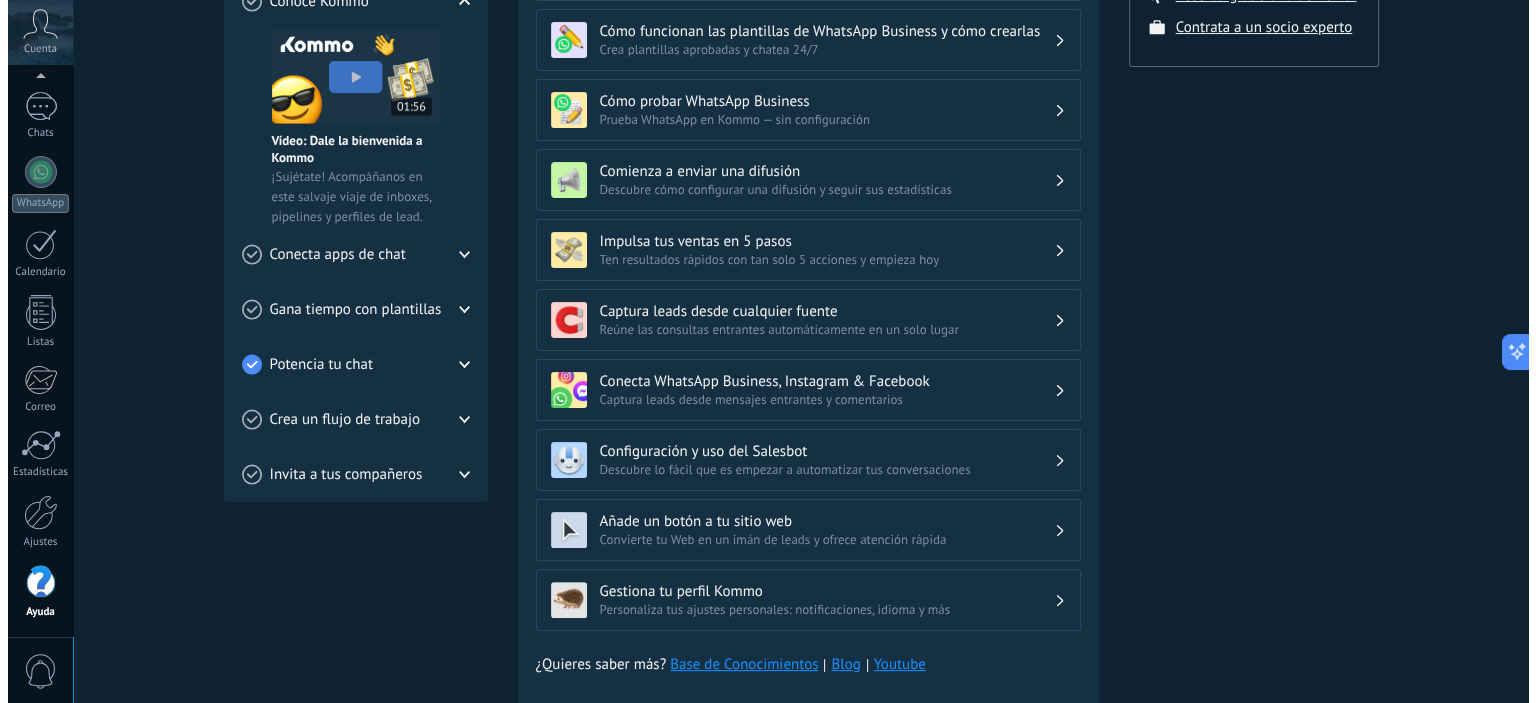scroll, scrollTop: 458, scrollLeft: 0, axis: vertical 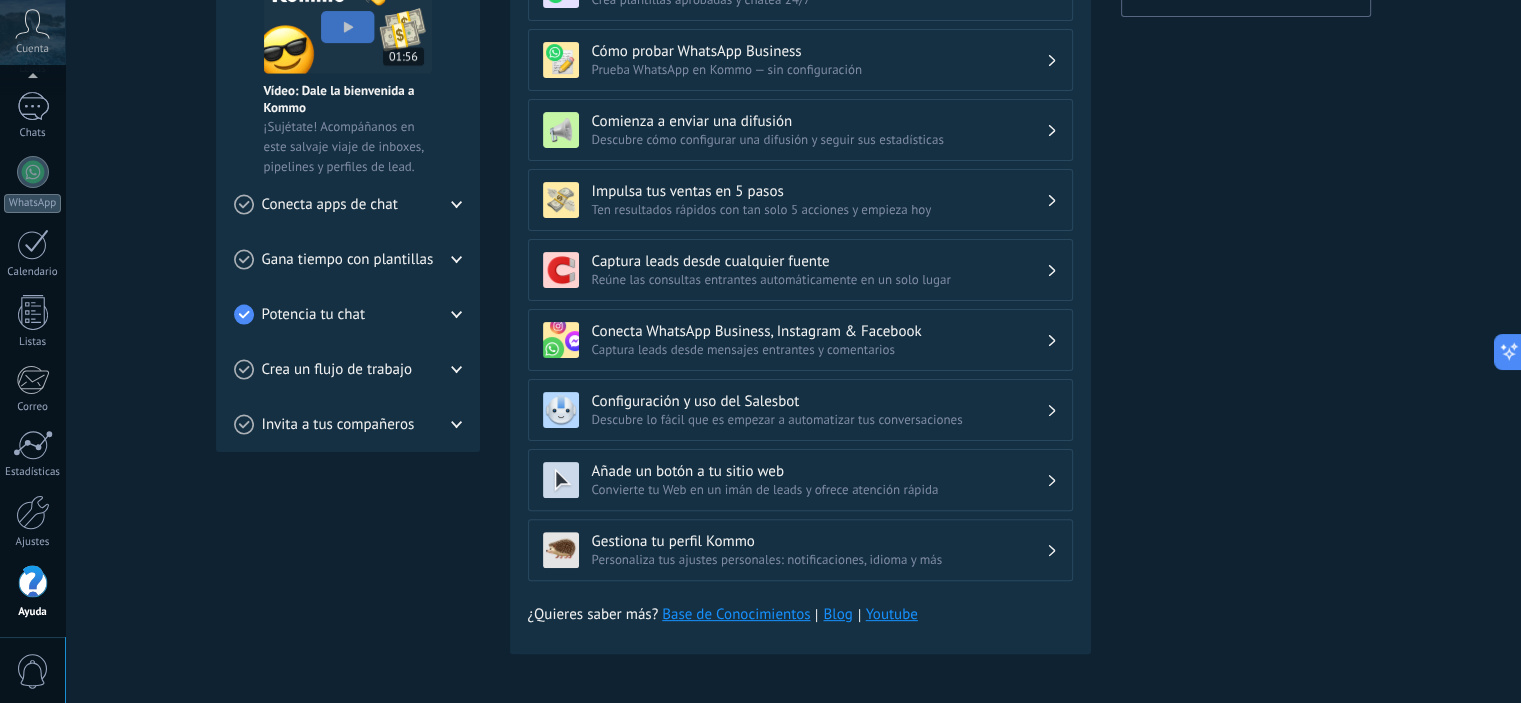 click on "0" at bounding box center (33, 671) 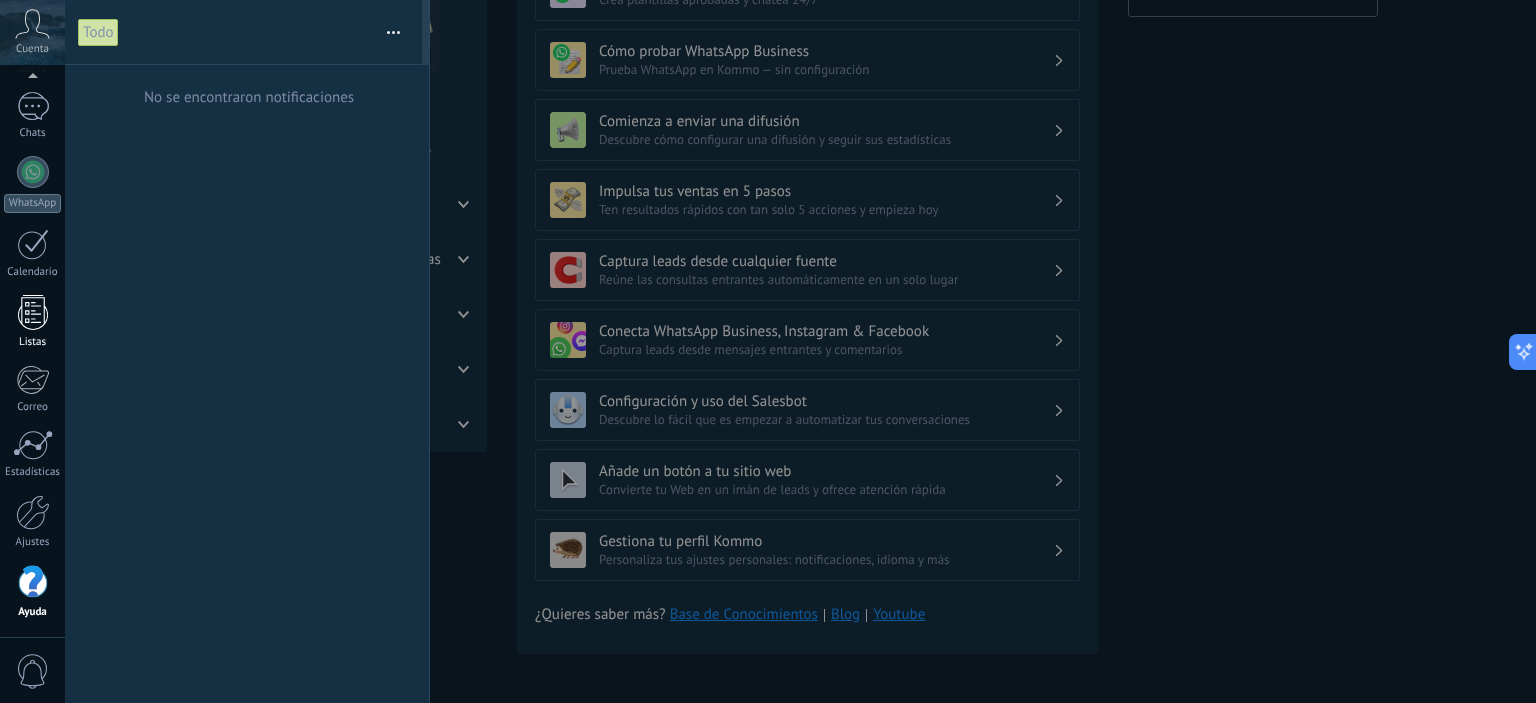 click at bounding box center (33, 312) 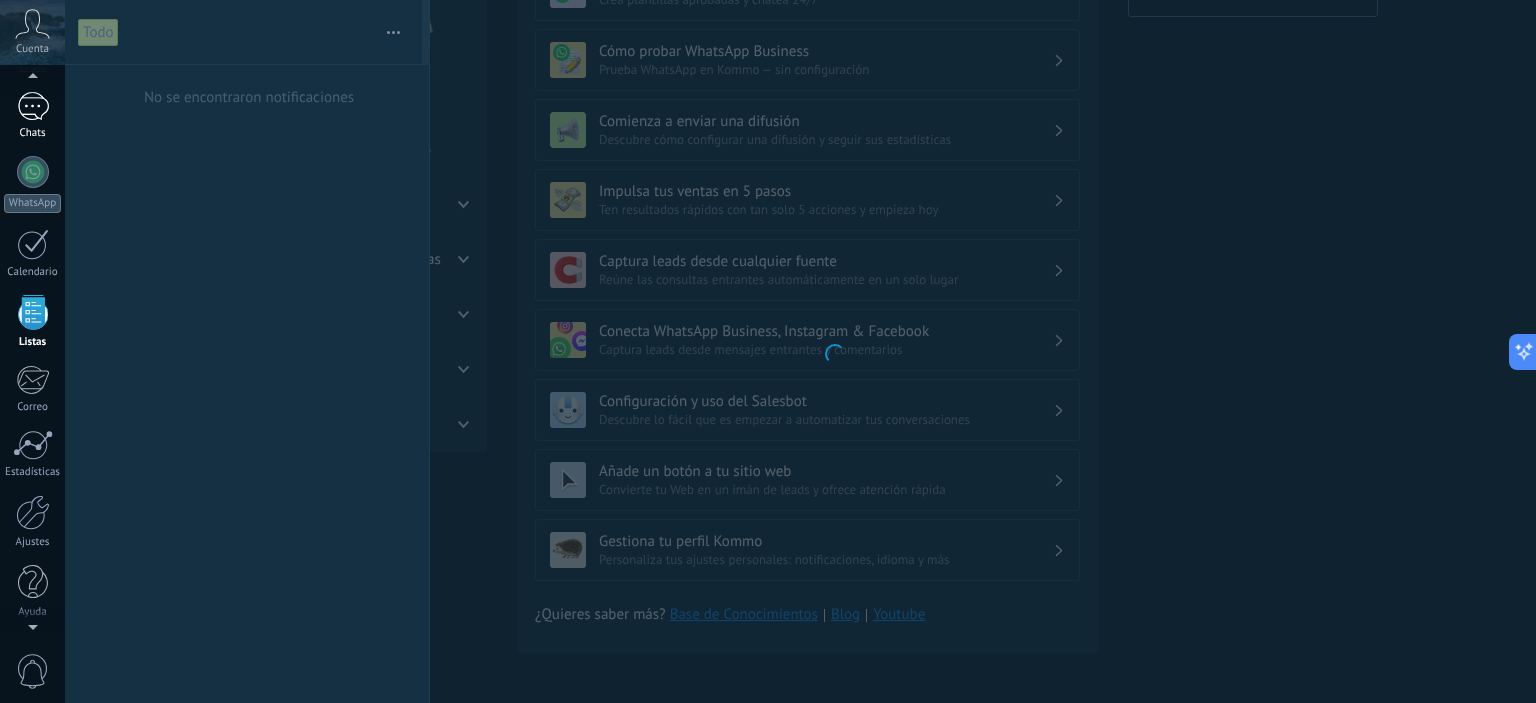 scroll, scrollTop: 123, scrollLeft: 0, axis: vertical 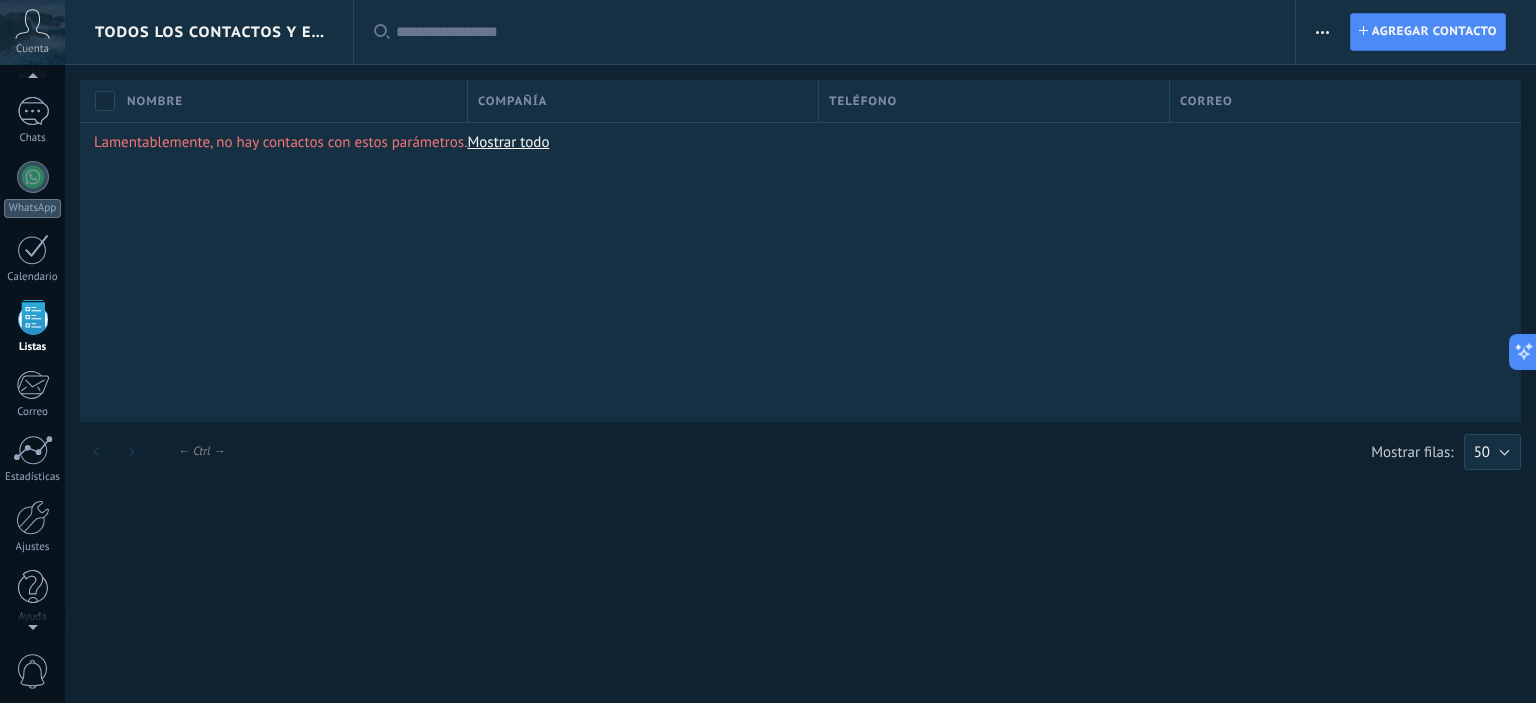 click on "Cuenta" at bounding box center [32, 32] 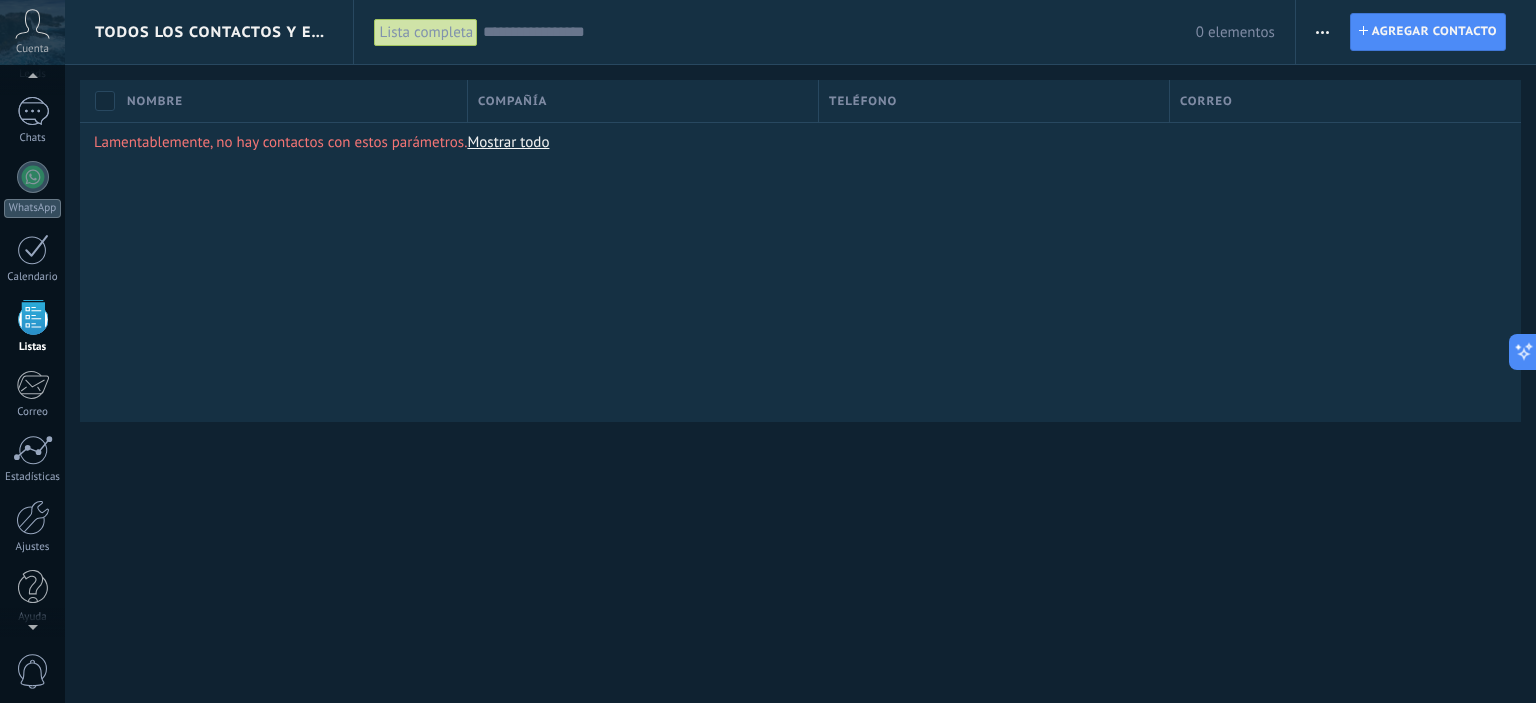 click on "Cuenta" at bounding box center (32, 32) 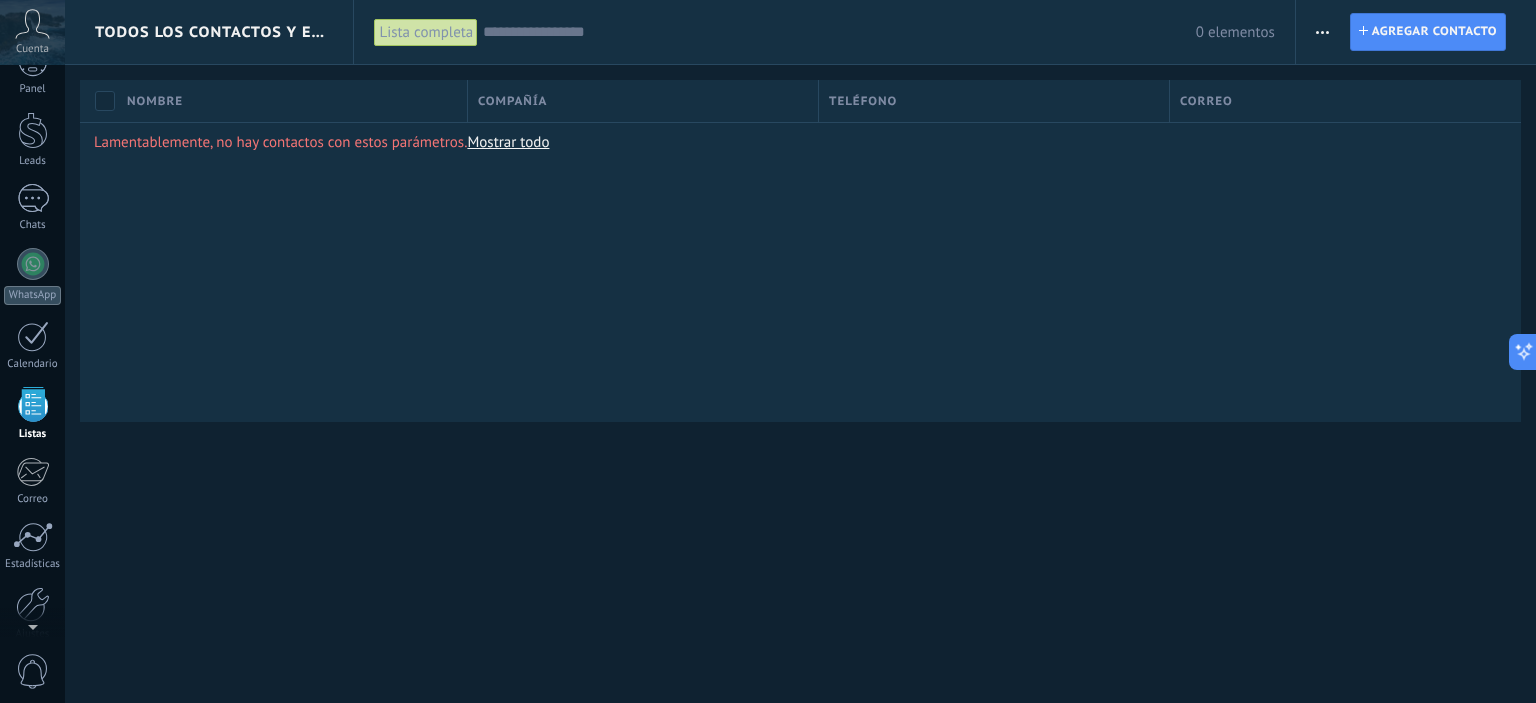 scroll, scrollTop: 0, scrollLeft: 0, axis: both 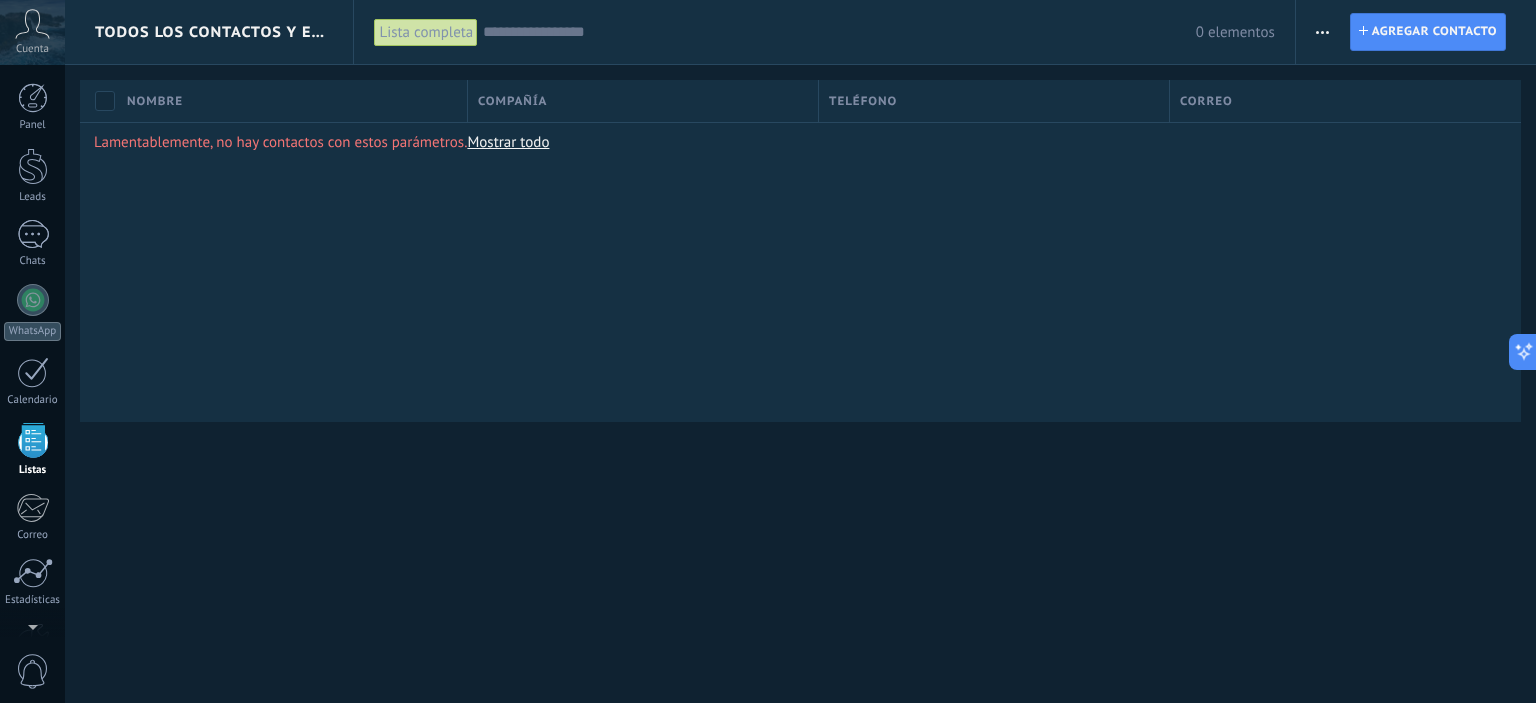 click on "Panel
Leads
Chats
WhatsApp
Clientes" at bounding box center [65, 351] 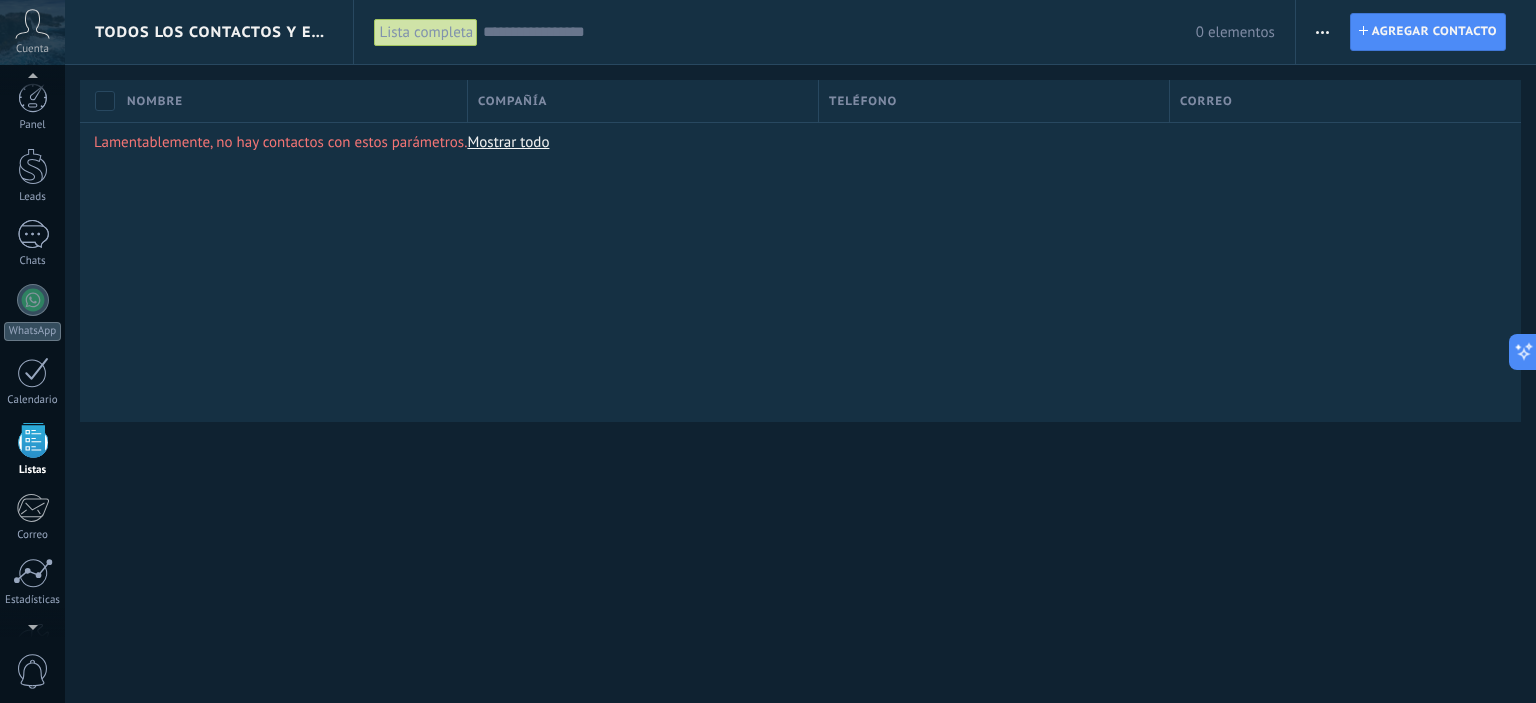 scroll, scrollTop: 123, scrollLeft: 0, axis: vertical 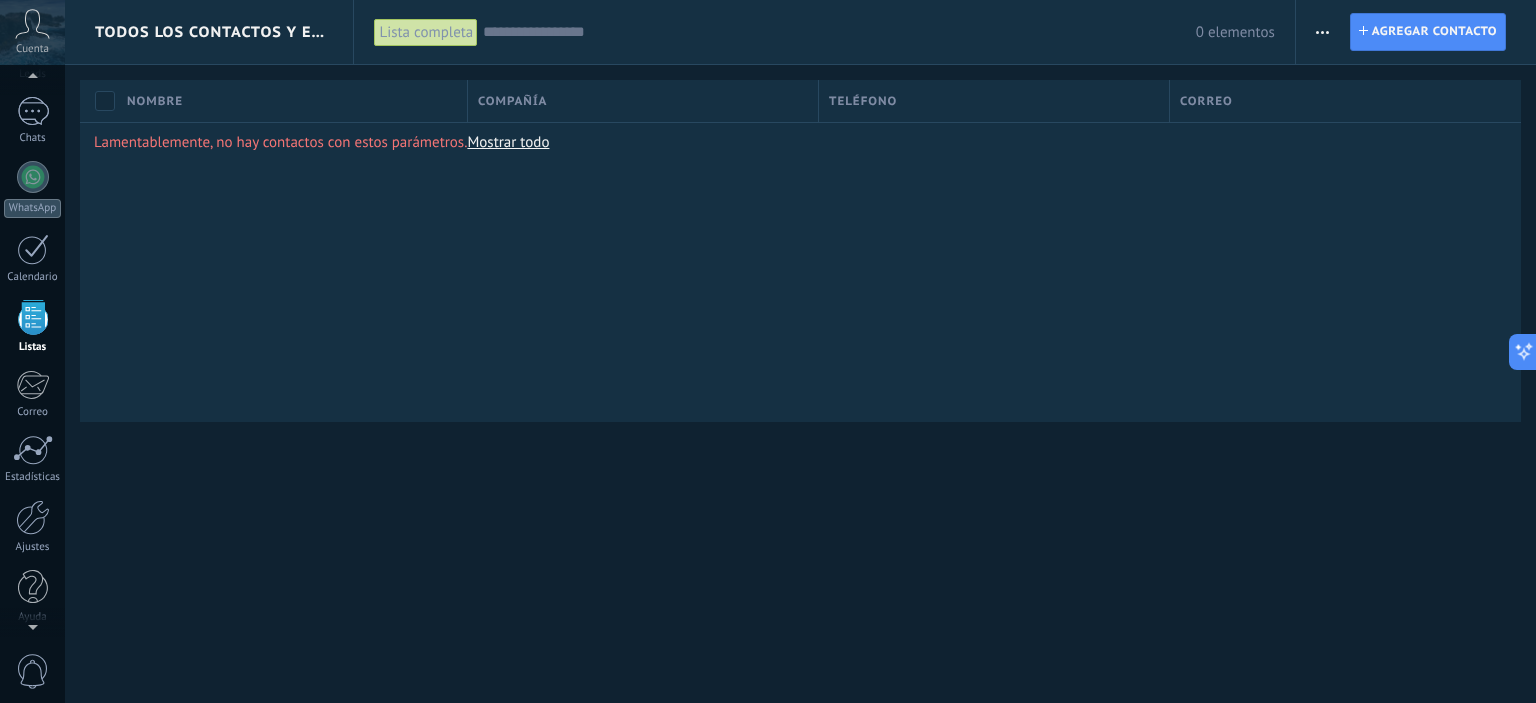 click on "Lista completa" at bounding box center [426, 32] 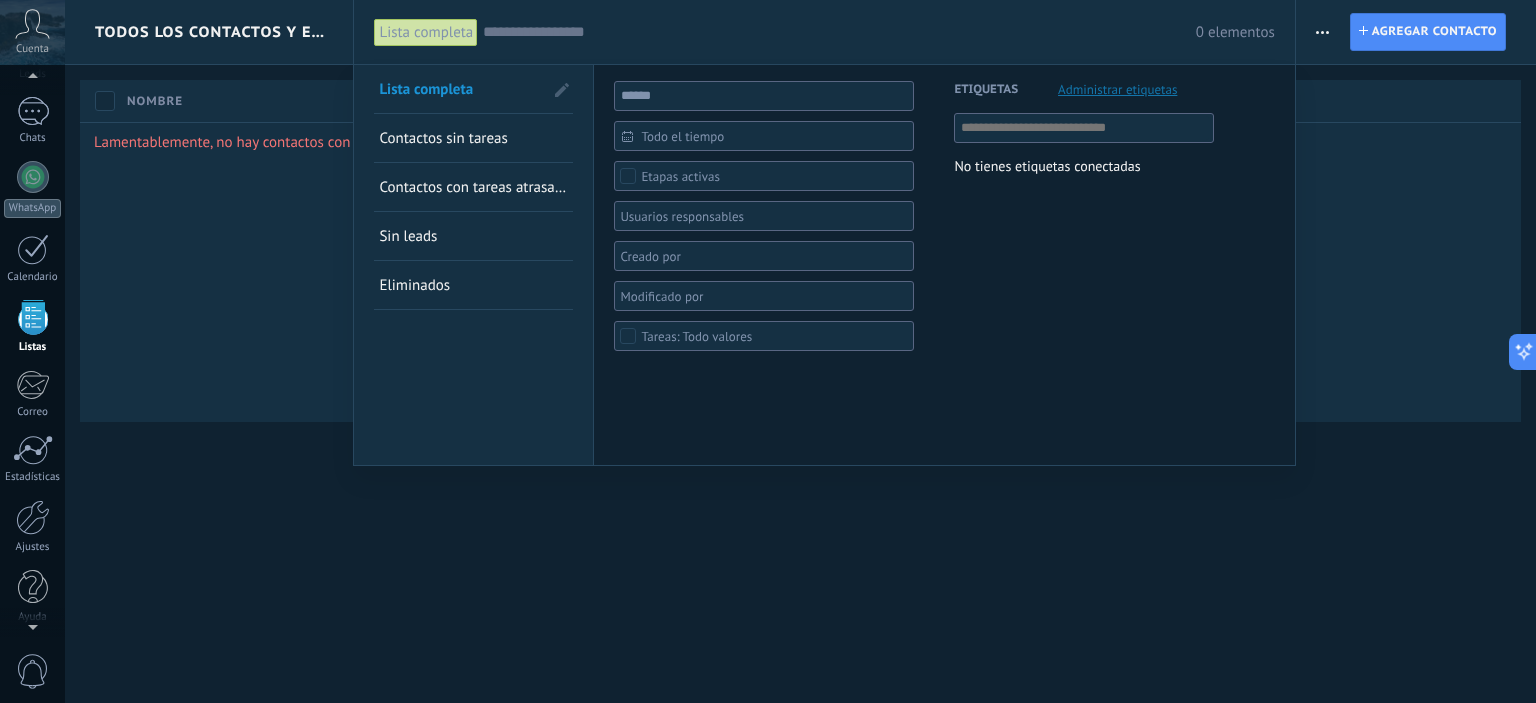 click at bounding box center [768, 351] 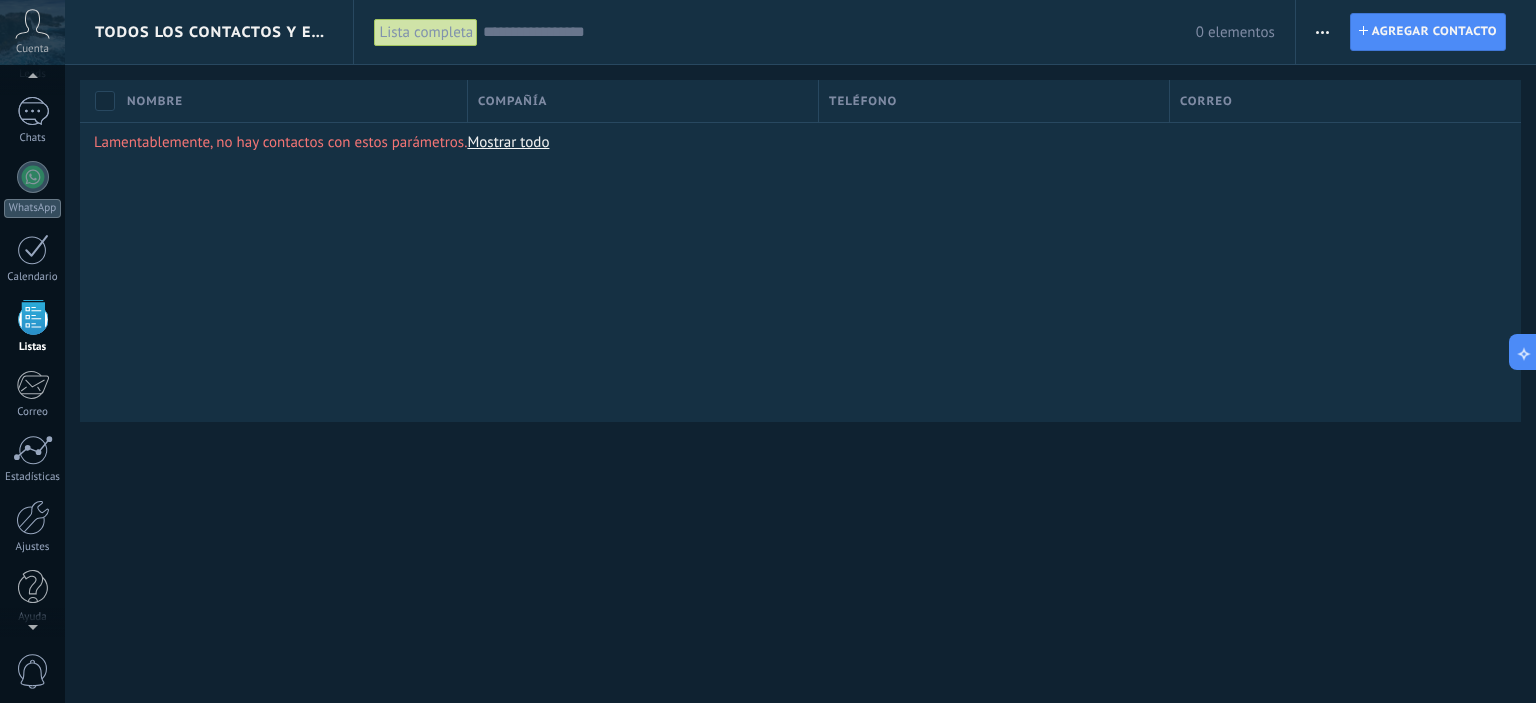 click at bounding box center (1322, 32) 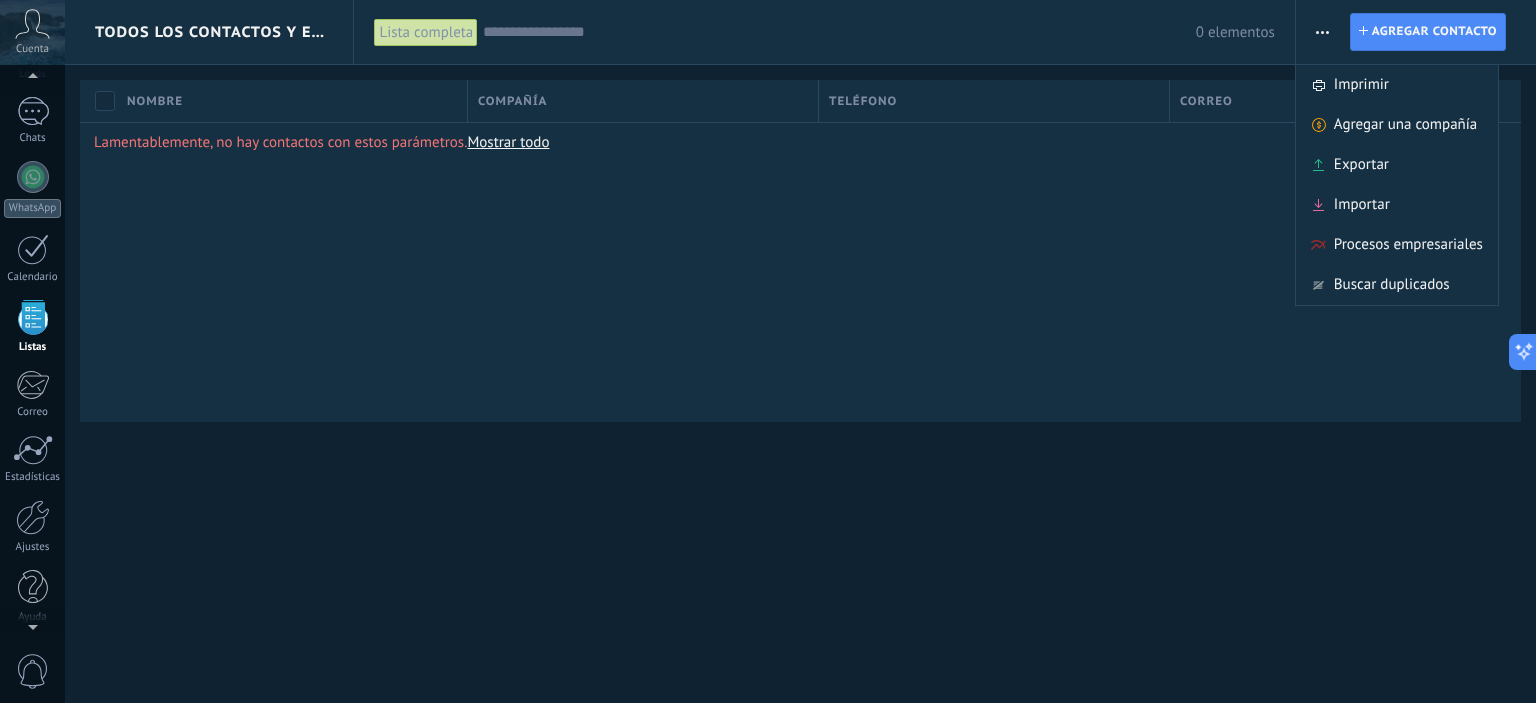 click on "Todos los contactos y empresas Lista completa Aplicar 0 elementos Lista completa Contactos sin tareas Contactos con tareas atrasadas Sin leads Eliminados Guardar Todo el tiempo Todo el tiempo Hoy Ayer Últimos  ** 30  dias Esta semana La última semana Este mes El mes pasado Este trimestre Este año   Seleccionar todo Sin leads Sin la apertura de la causa Contacto inicial Negociación Debate contractual Discusión de contrato Logrado con éxito Venta Perdido Etapas activas Seleccionar todo Presupuesto insuficiente No hay necesidad para el producto No satisfecho con las condiciones Comprado del competidor Razón no definida Razones de pérdidas Seleccionar todo Hoy Mañana Esta semana Este mes Este trimestre No hay tareas atrasadas Todo valores Etiquetas Administrar etiquetas No tienes etiquetas conectadas Aplicar Restablecer Imprimir Agregar una compañía Exportar Importar Procesos empresariales Buscar duplicados Contacto Agregar contacto Columnas adicionales Cargo (contacto) Creado por Fecha de Creación" at bounding box center (800, 243) 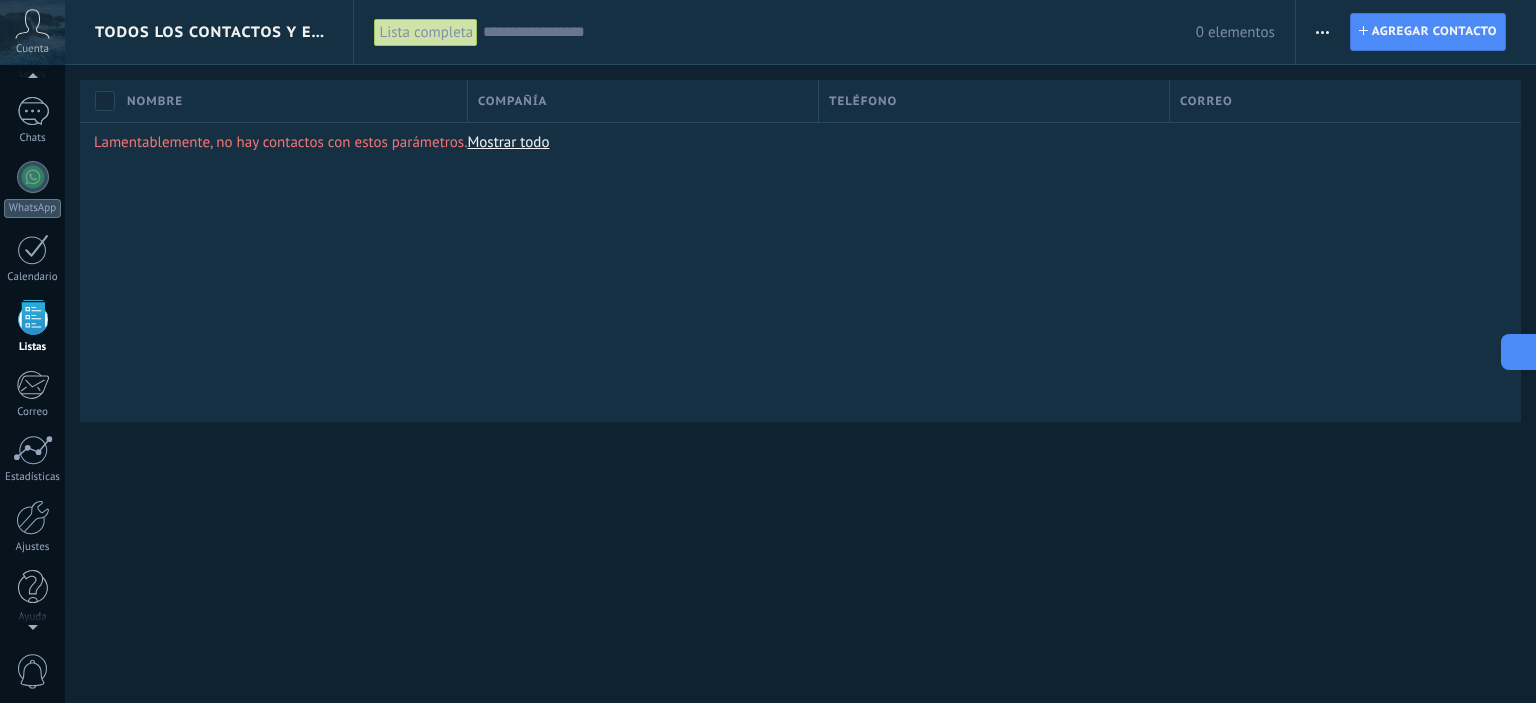click at bounding box center [1537, 352] 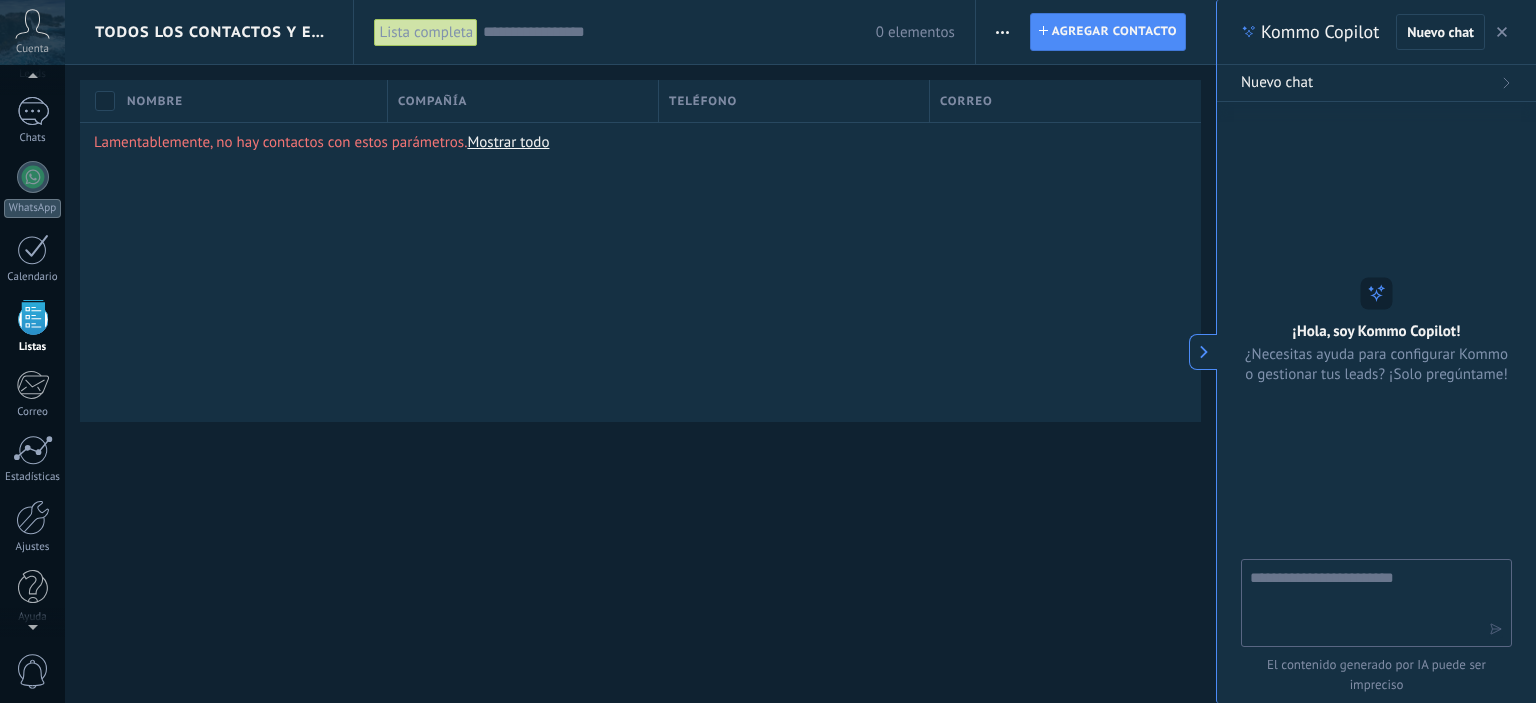 click at bounding box center (1502, 32) 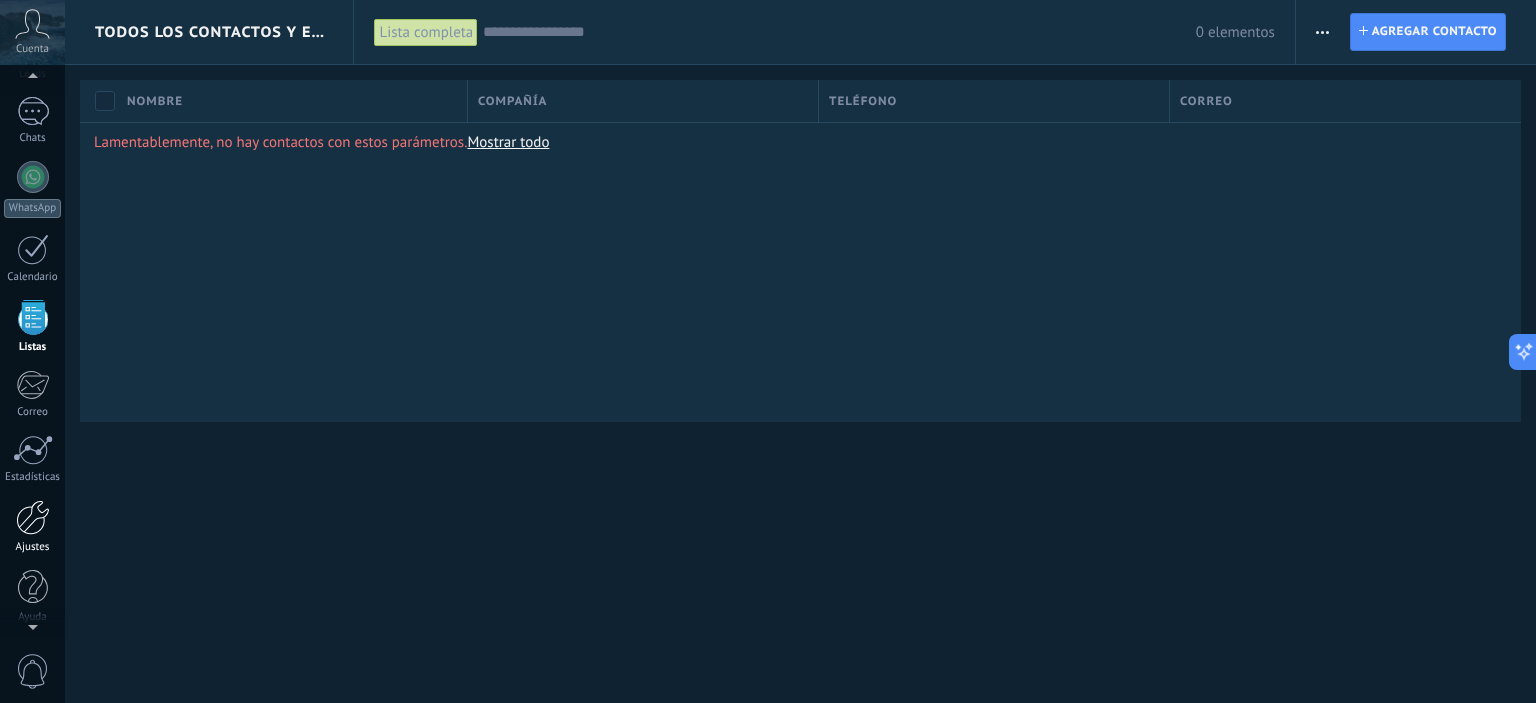 click at bounding box center (33, 517) 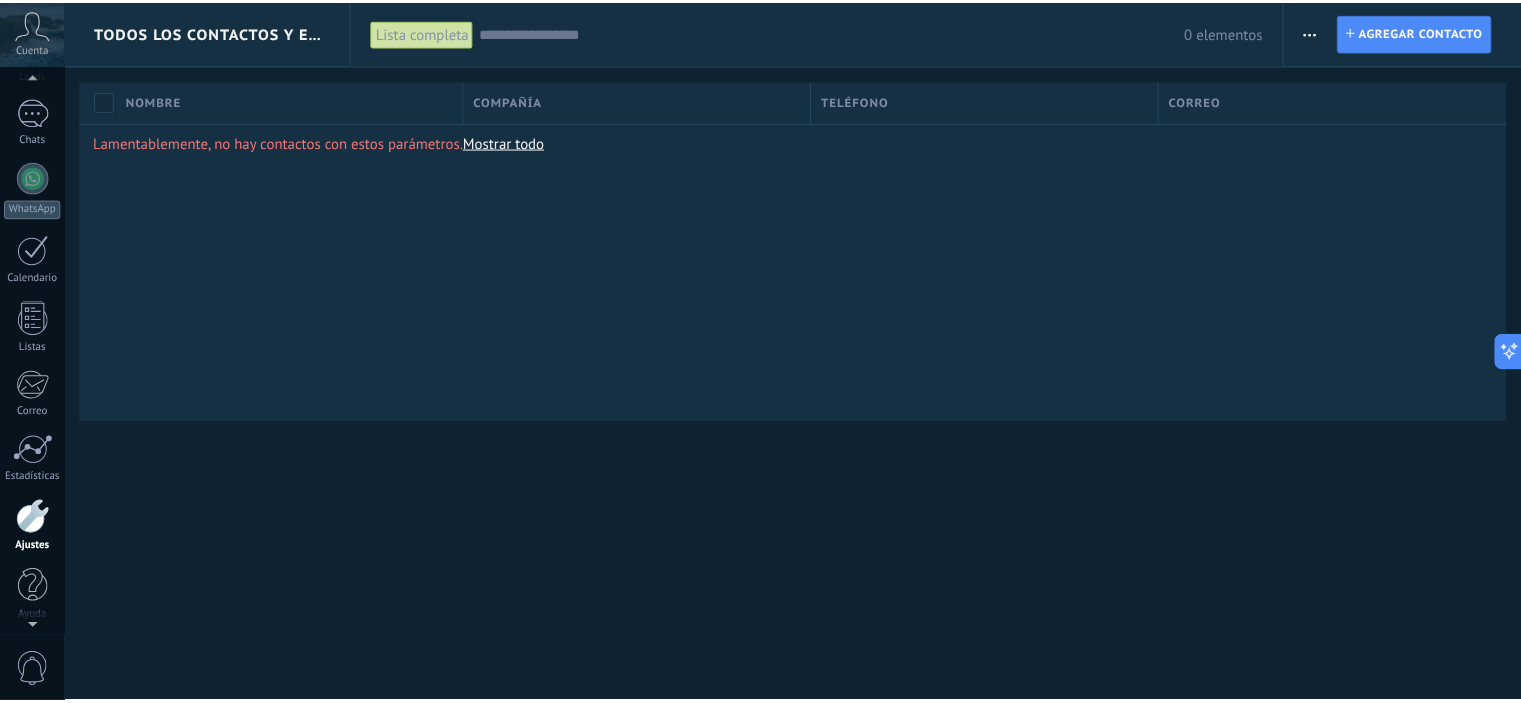 scroll, scrollTop: 128, scrollLeft: 0, axis: vertical 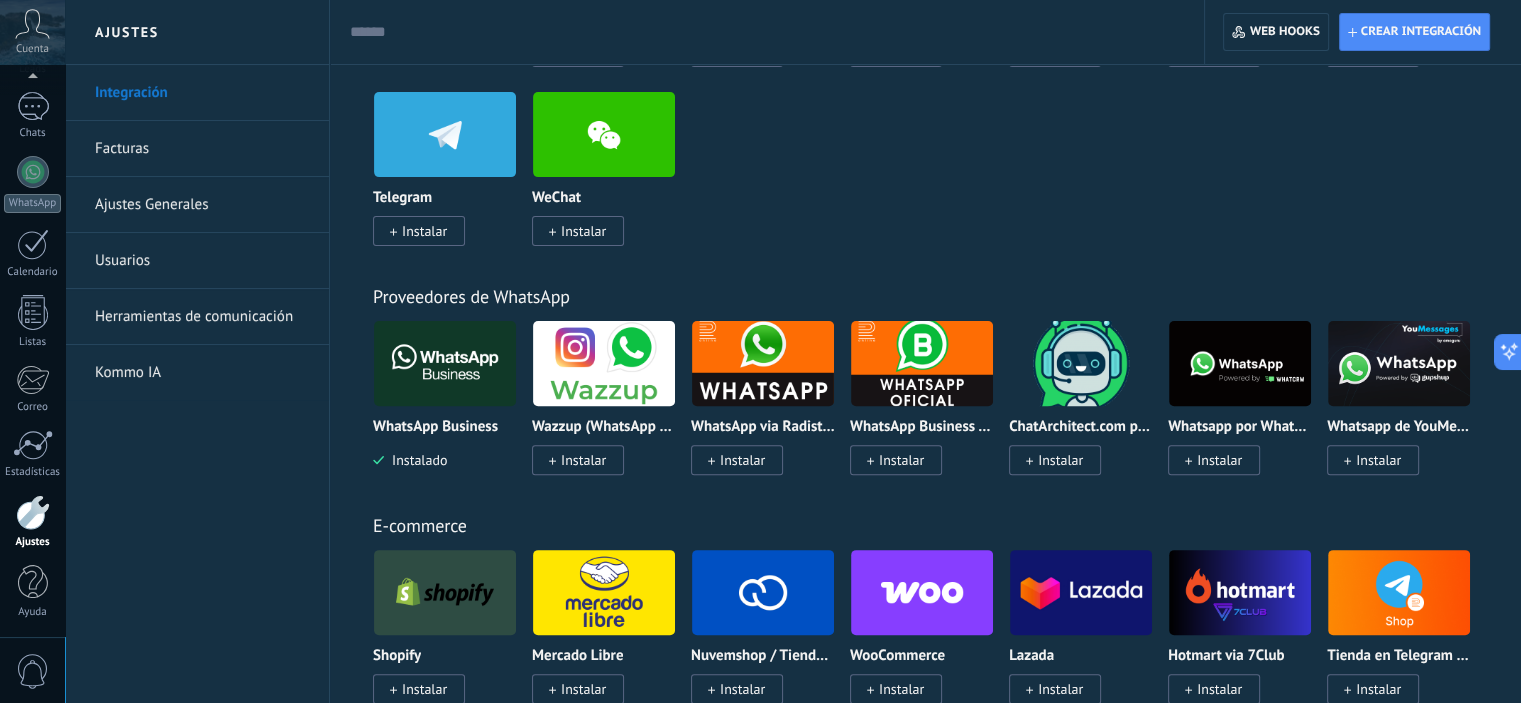click on "WhatsApp Business Instalado" at bounding box center (445, 444) 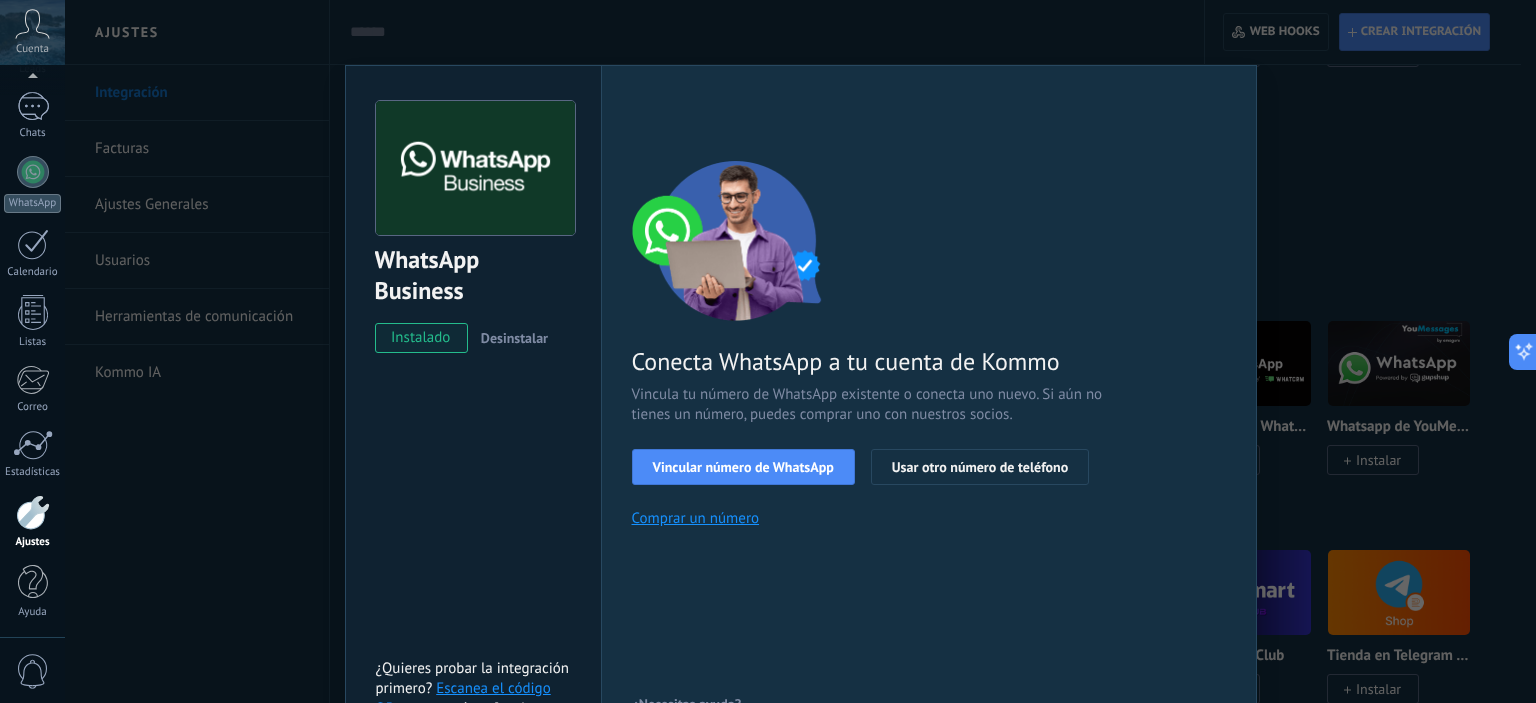 click on "Desinstalar" at bounding box center (514, 338) 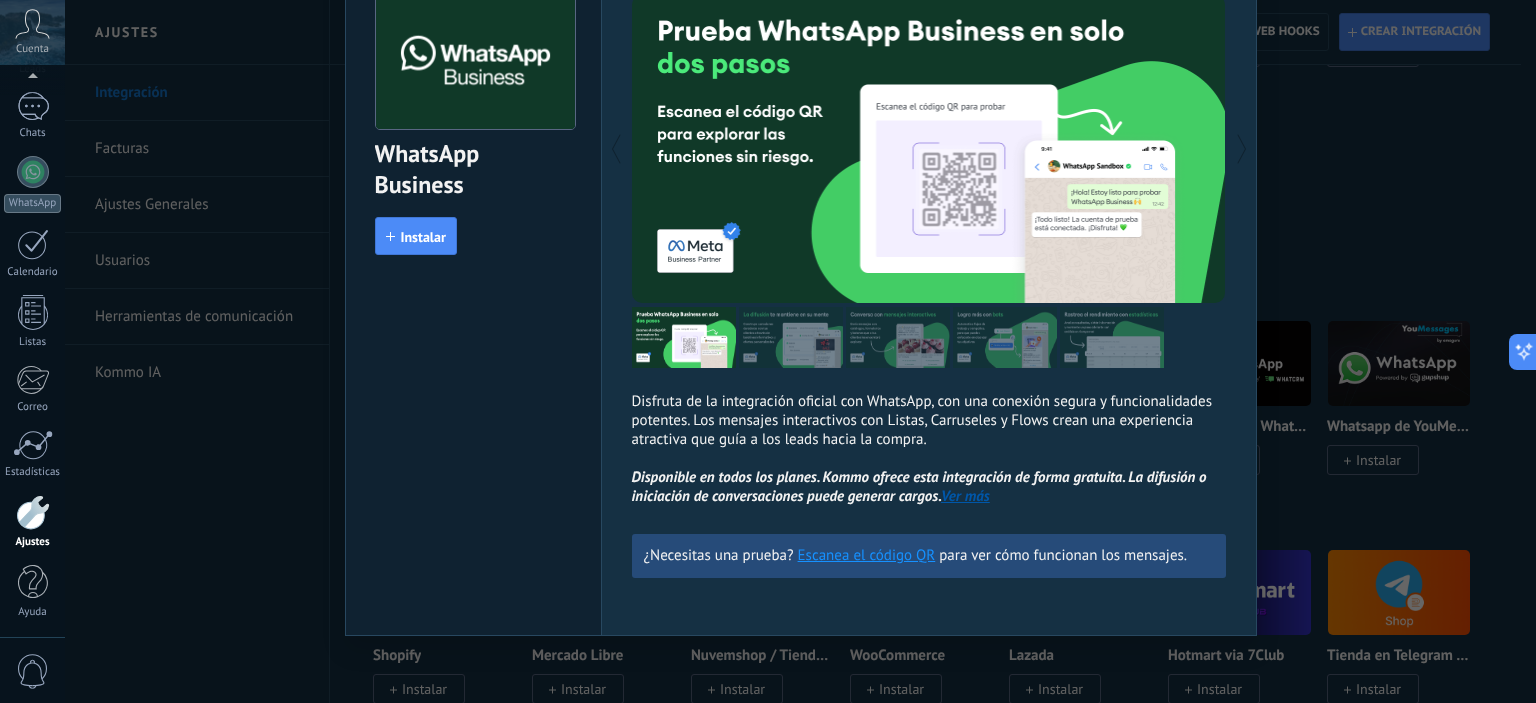 scroll, scrollTop: 114, scrollLeft: 0, axis: vertical 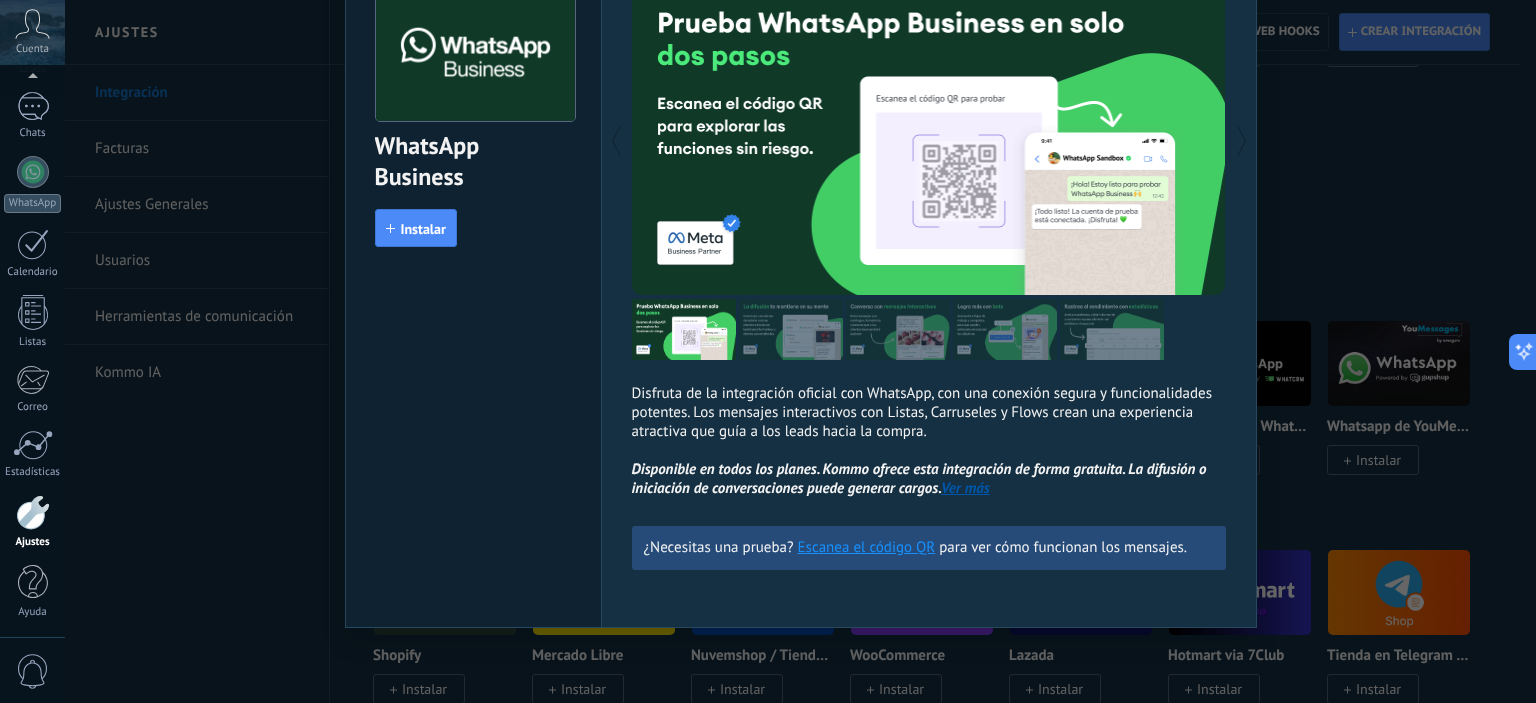 click on "WhatsApp Business install Instalar Disfruta de la integración oficial con WhatsApp, con una conexión segura y funcionalidades potentes. Los mensajes interactivos con Listas, Carruseles y Flows crean una experiencia atractiva que guía a los leads hacia la compra.    Disponible en todos los planes. Kommo ofrece esta integración de forma gratuita. La difusión o iniciación de conversaciones puede generar cargos.  Ver más más ¿Necesitas una prueba?   Escanea el código QR   para ver cómo funcionan los mensajes." at bounding box center [800, 351] 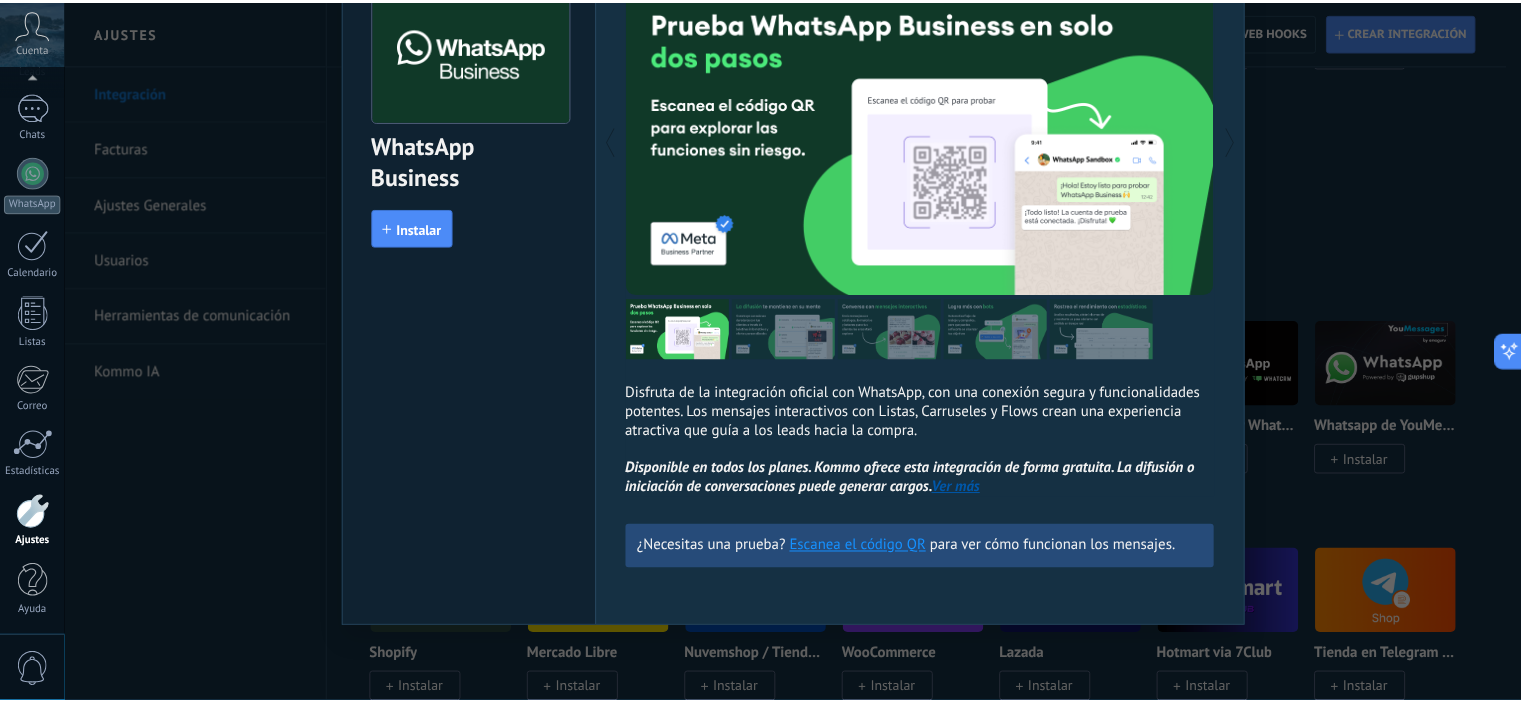 scroll, scrollTop: 0, scrollLeft: 0, axis: both 